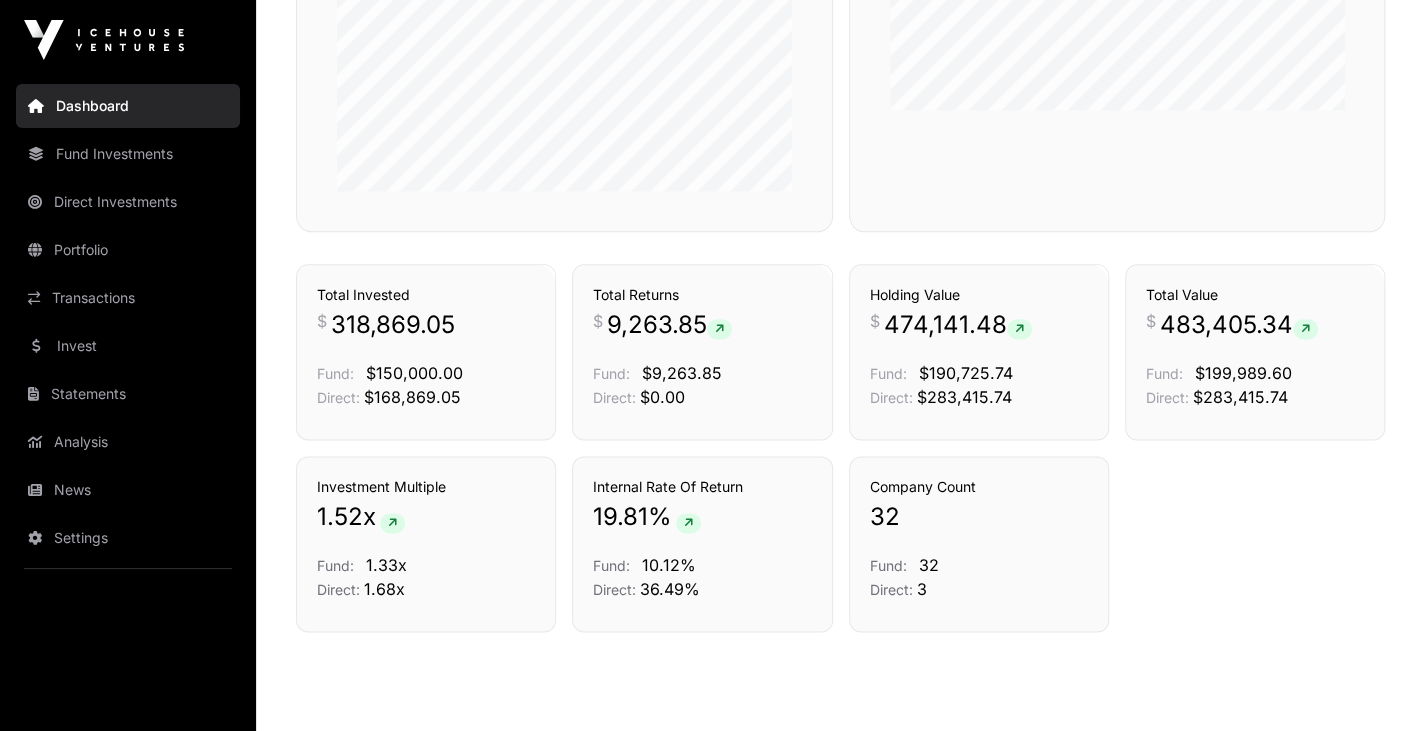 scroll, scrollTop: 1284, scrollLeft: 0, axis: vertical 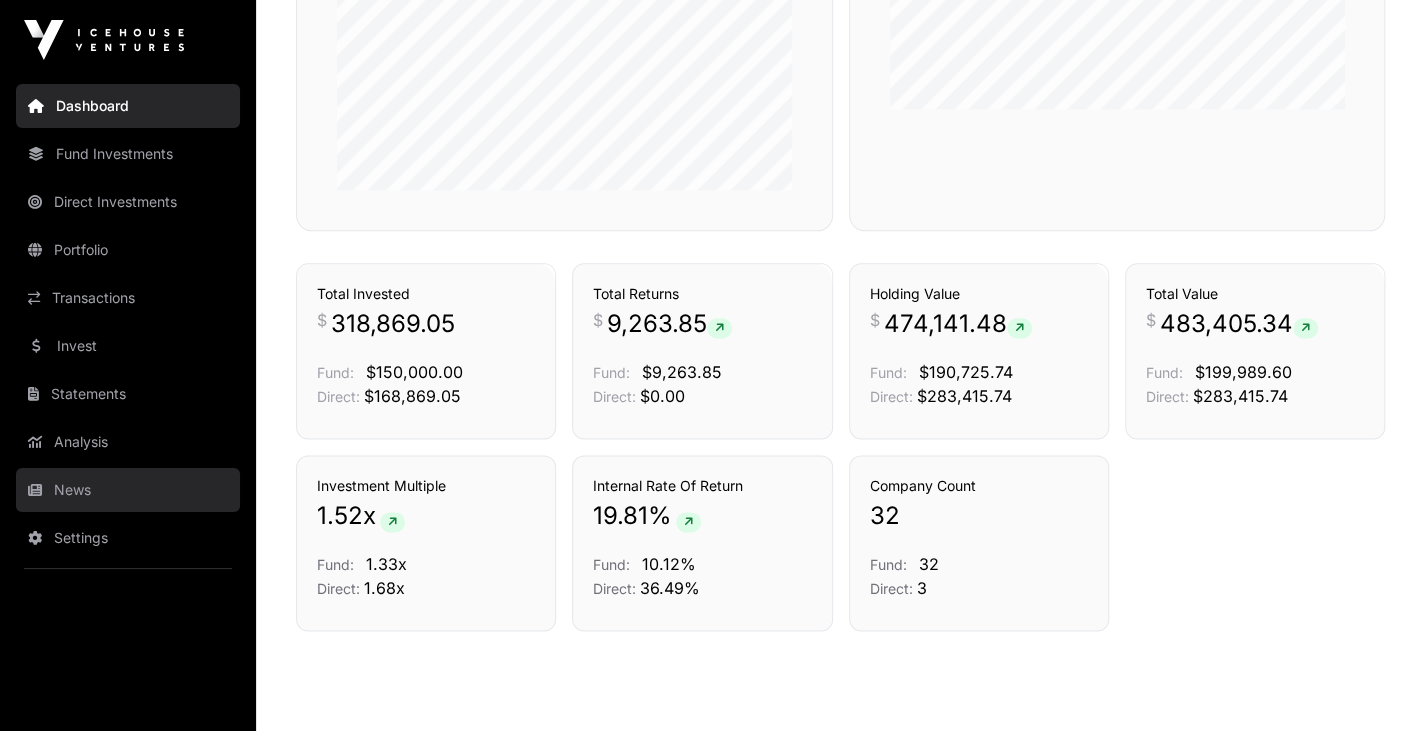 click on "News" 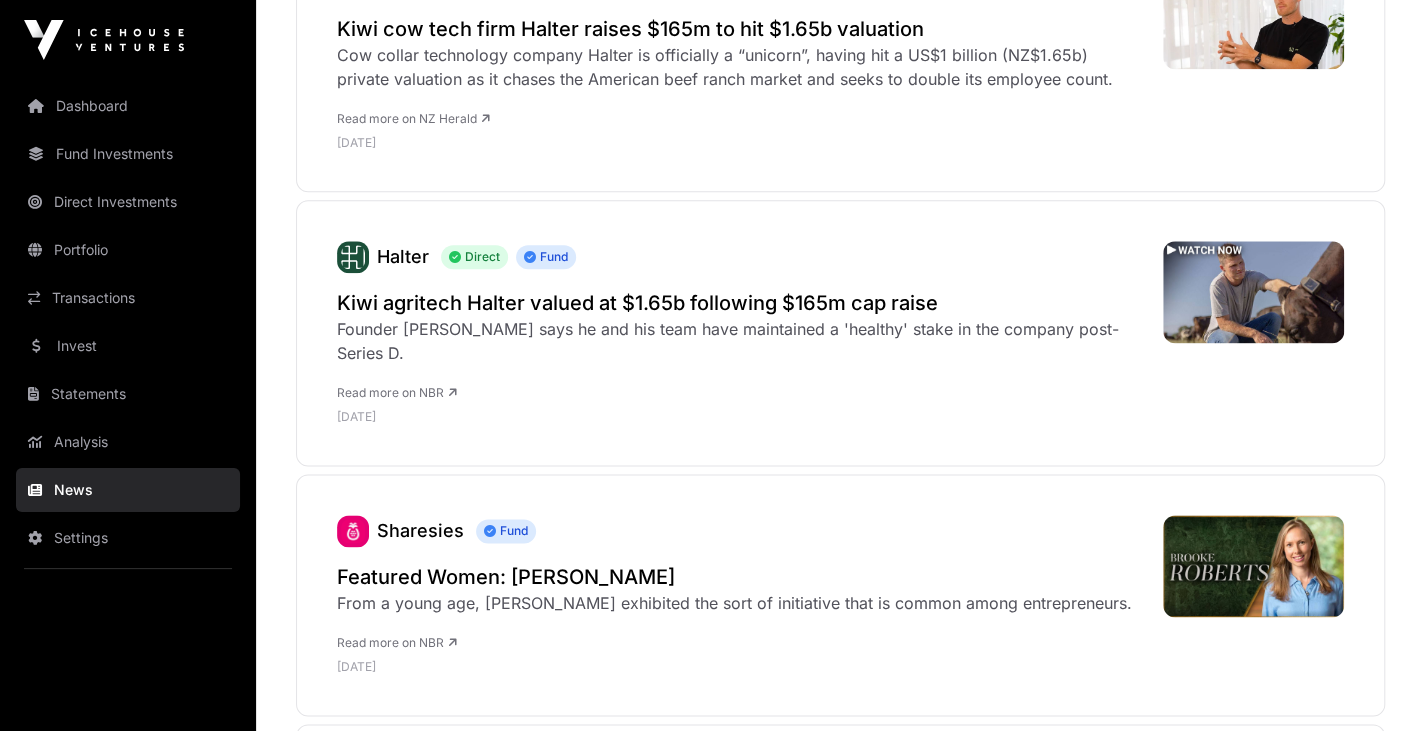 scroll, scrollTop: 0, scrollLeft: 0, axis: both 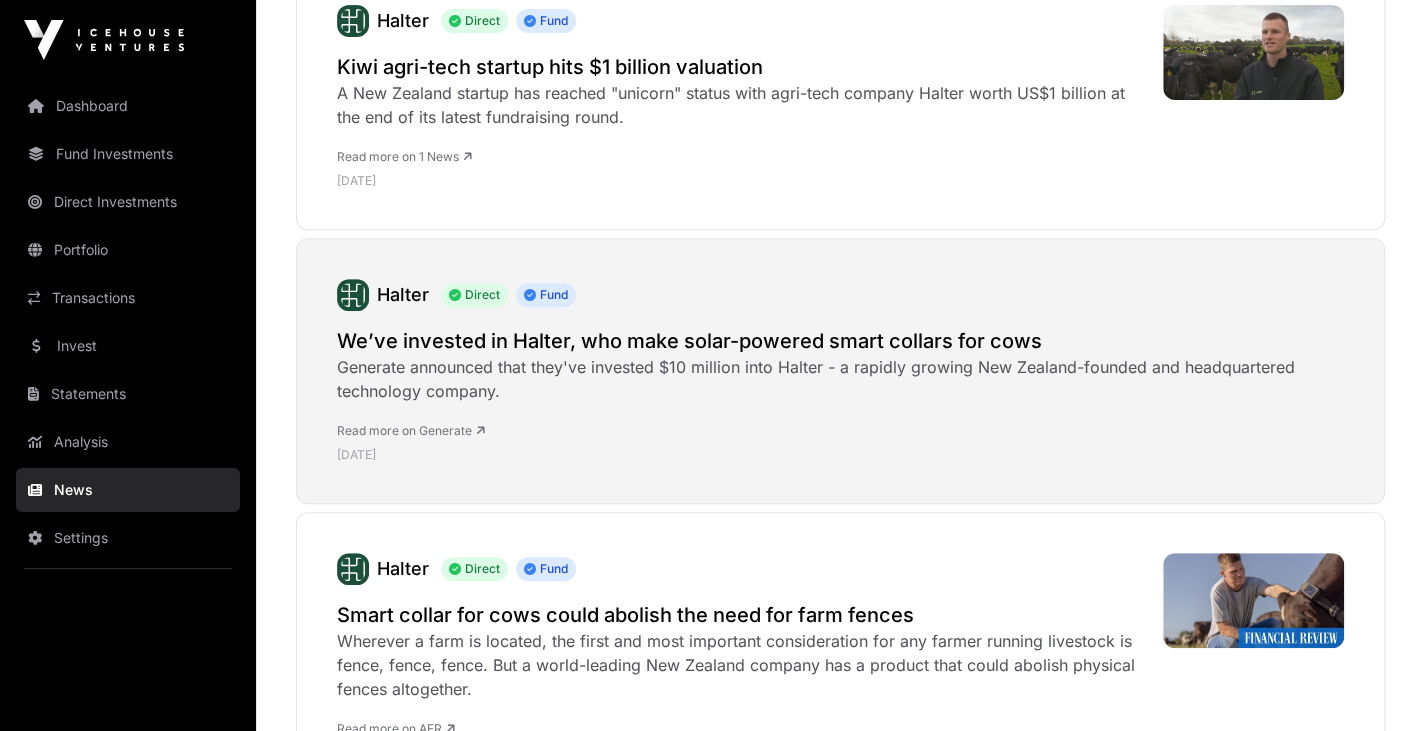 click on "We’ve invested in Halter, who make solar-powered smart collars for cows" 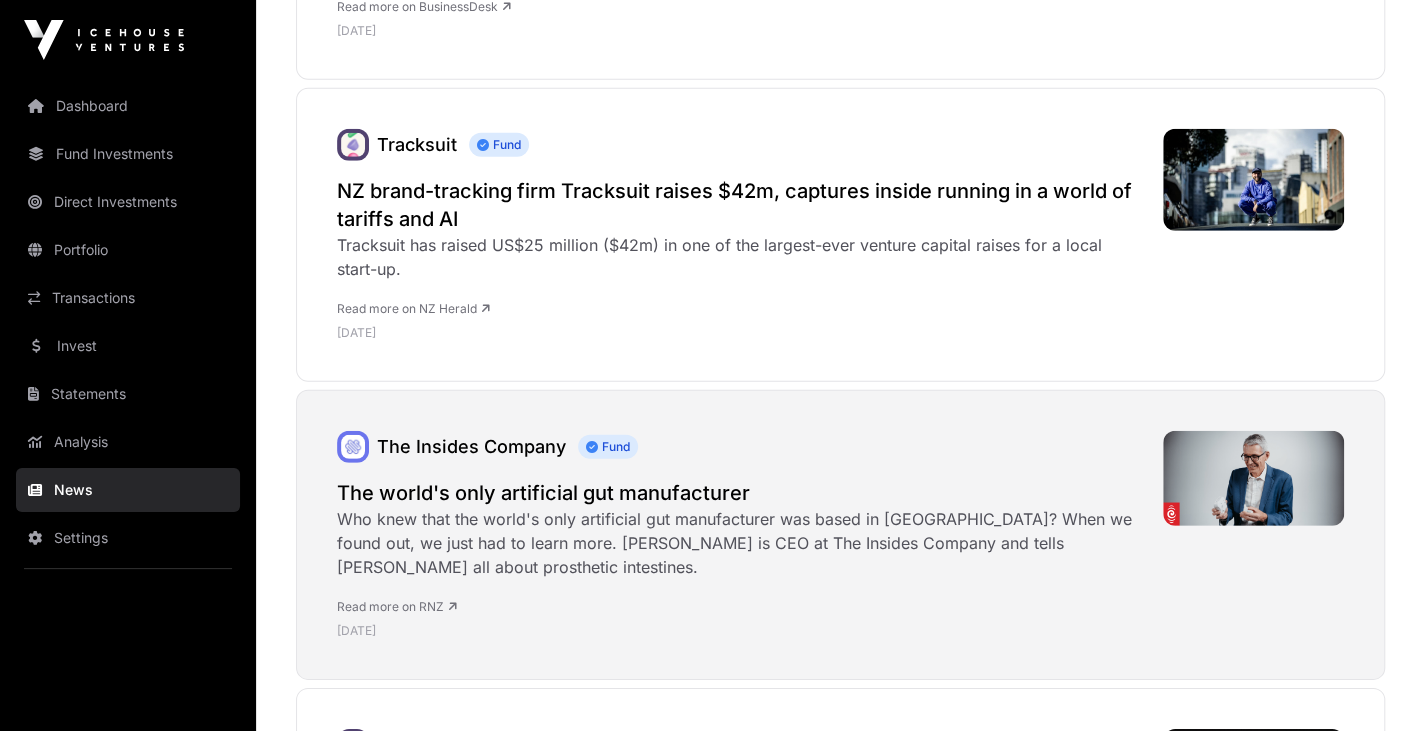 scroll, scrollTop: 3096, scrollLeft: 0, axis: vertical 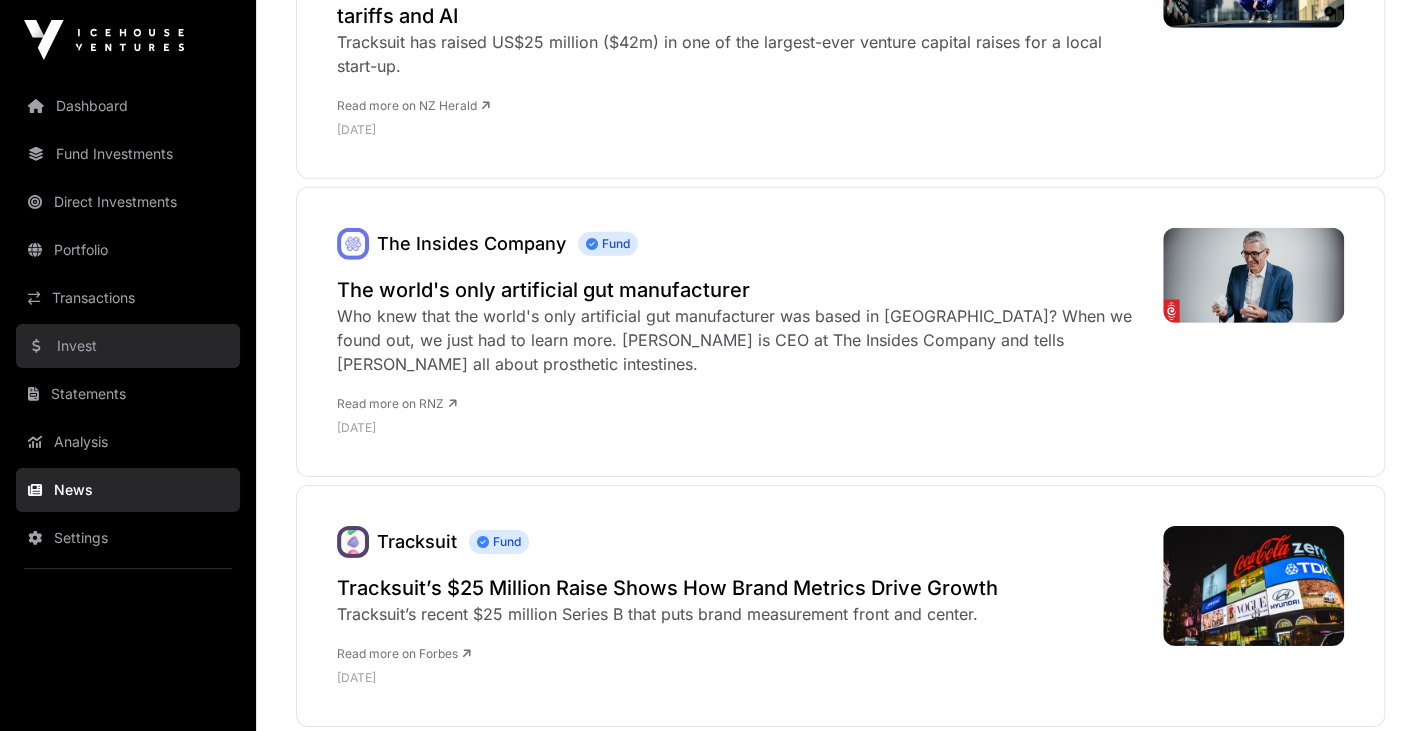 click on "Invest" 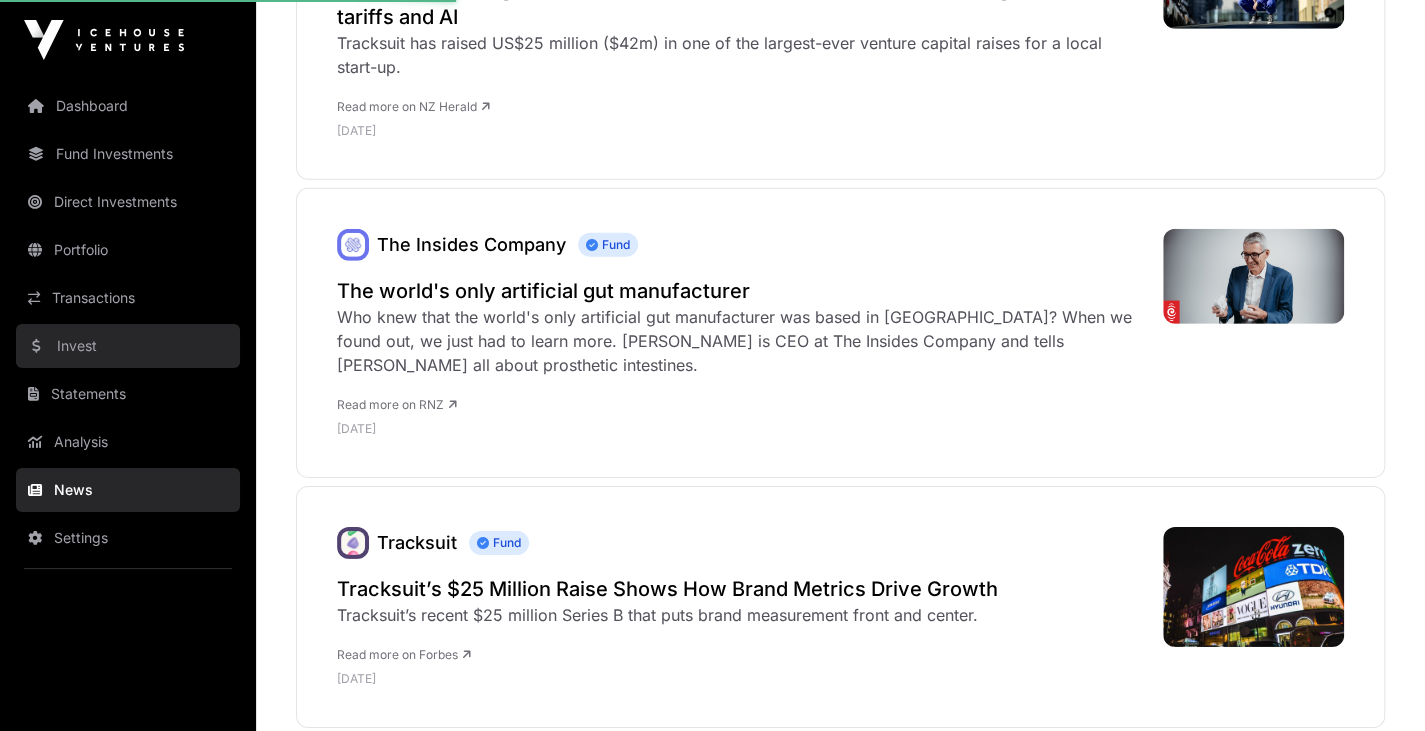 scroll, scrollTop: 3298, scrollLeft: 0, axis: vertical 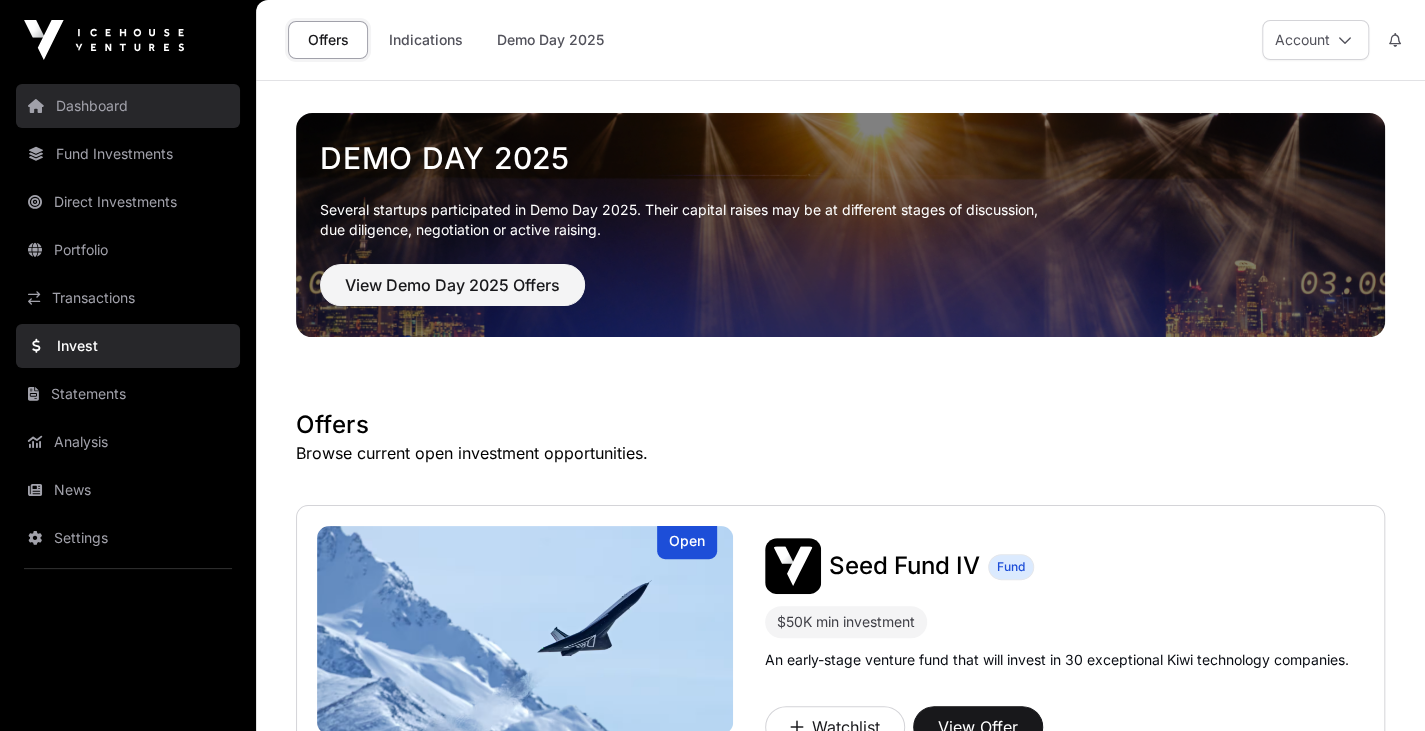 click on "Dashboard" 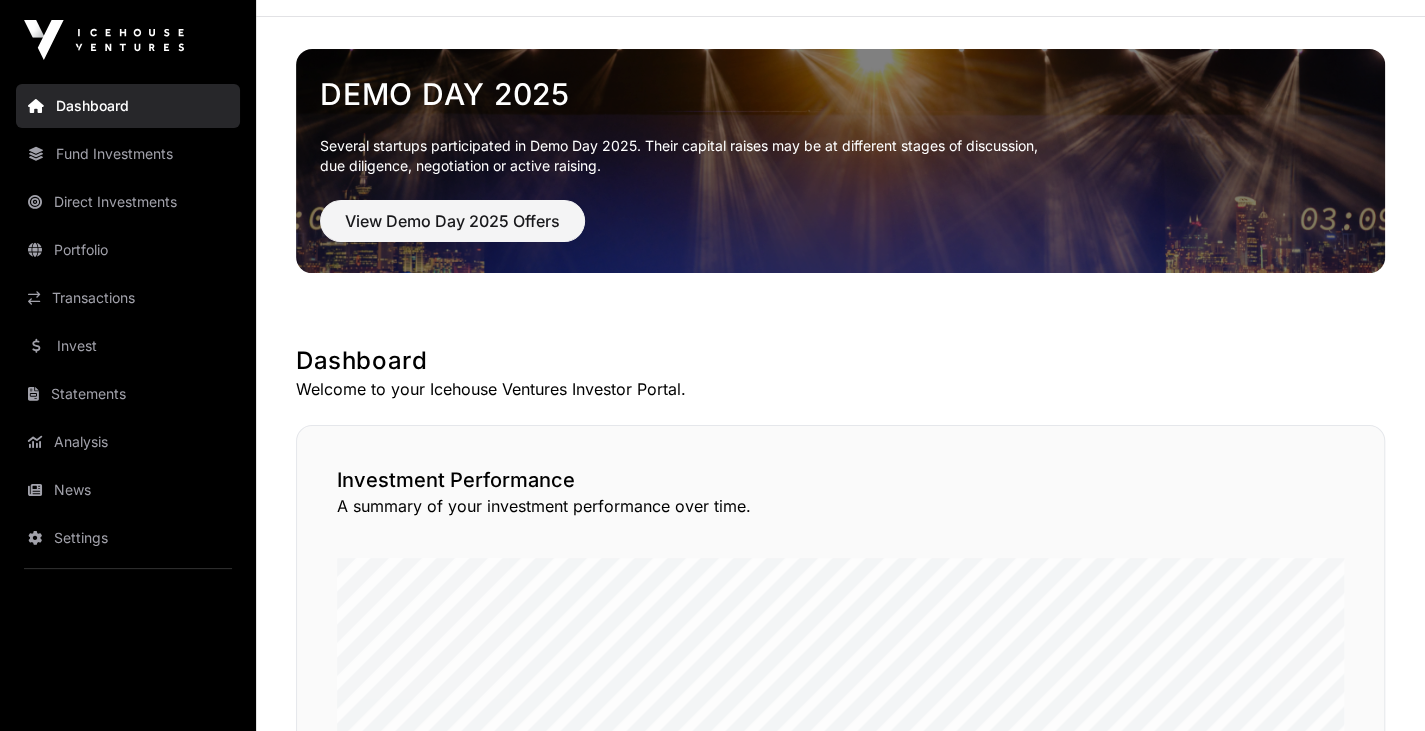scroll, scrollTop: 0, scrollLeft: 0, axis: both 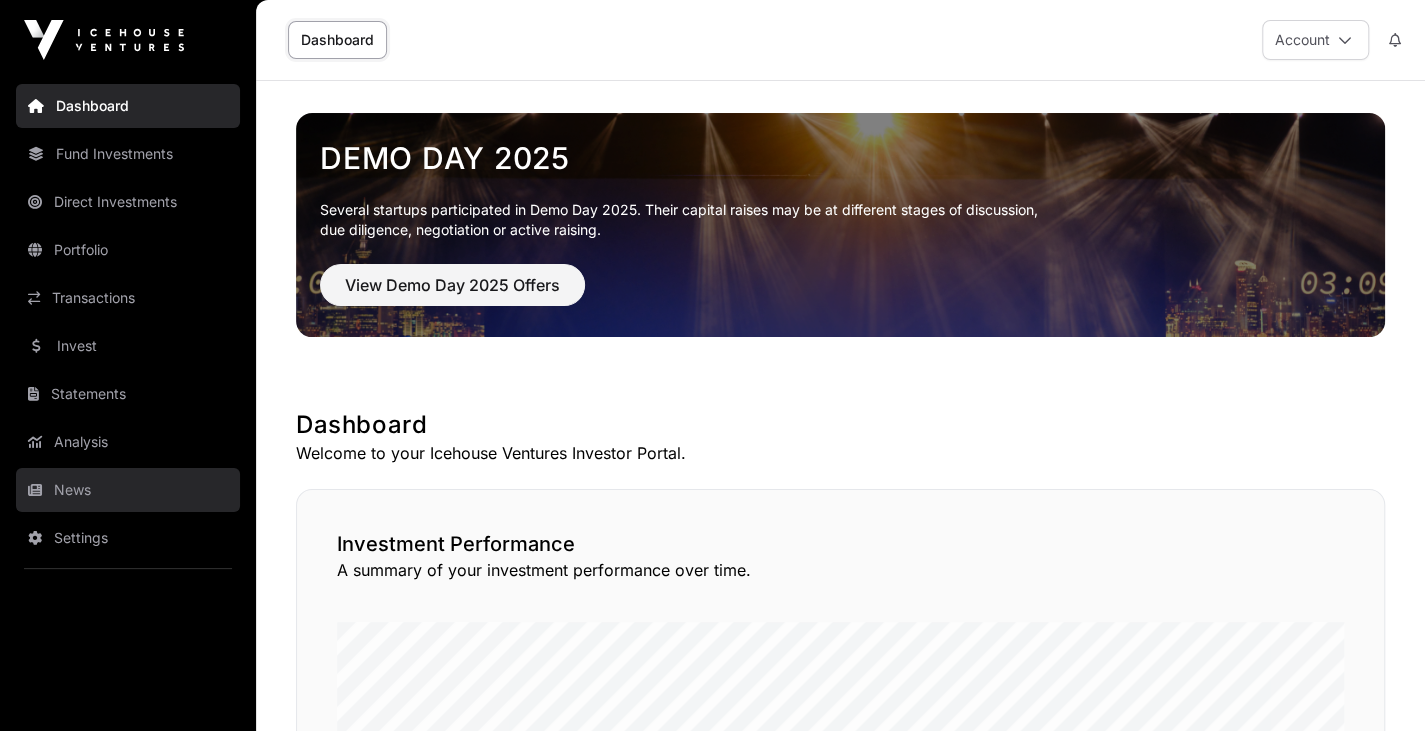 click on "News" 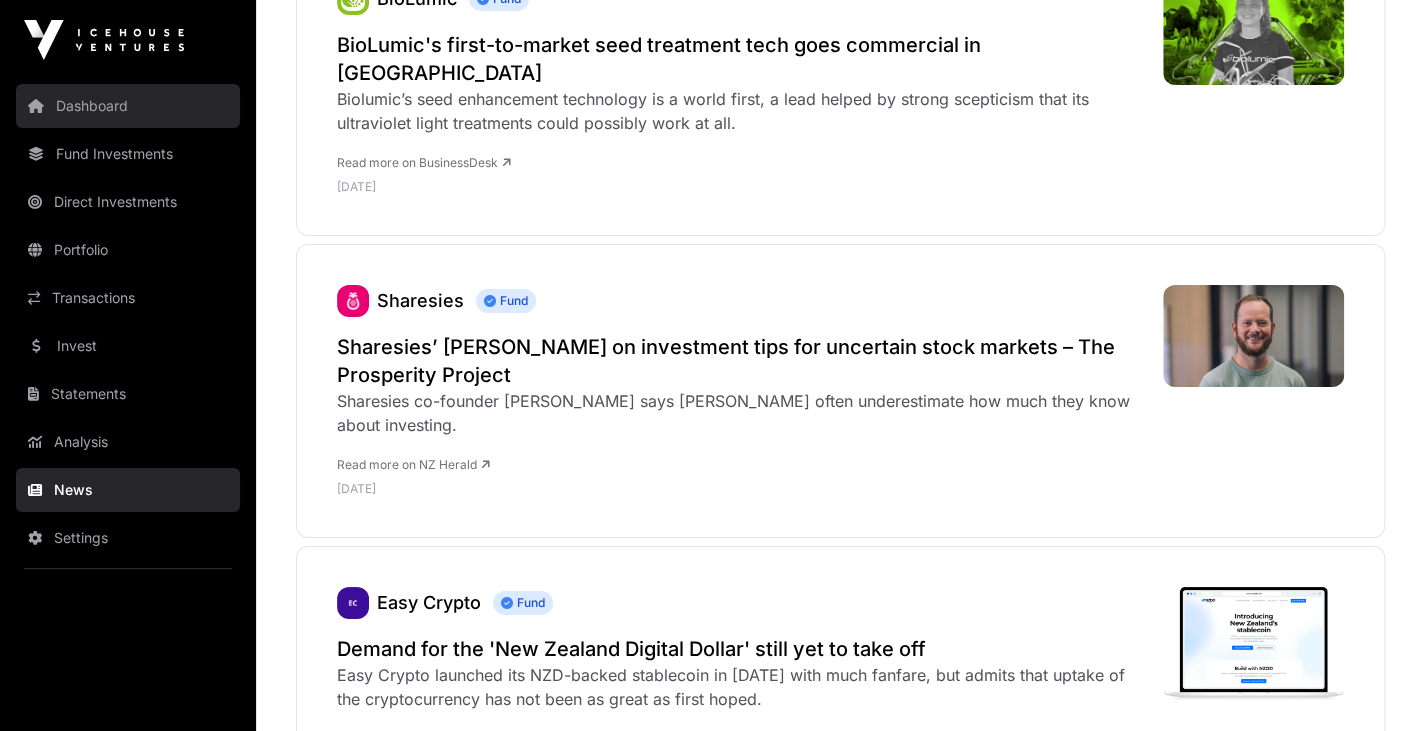 scroll, scrollTop: 4093, scrollLeft: 0, axis: vertical 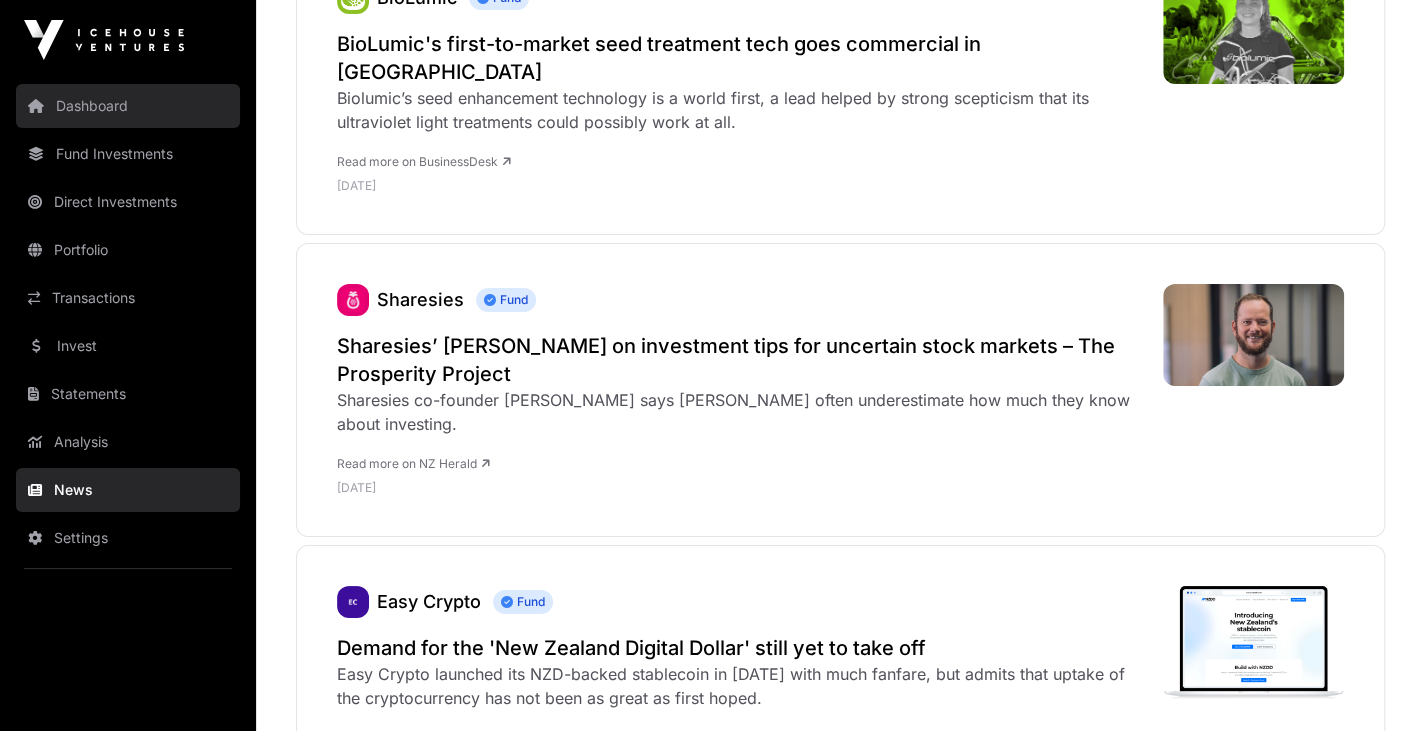 click on "Dashboard" 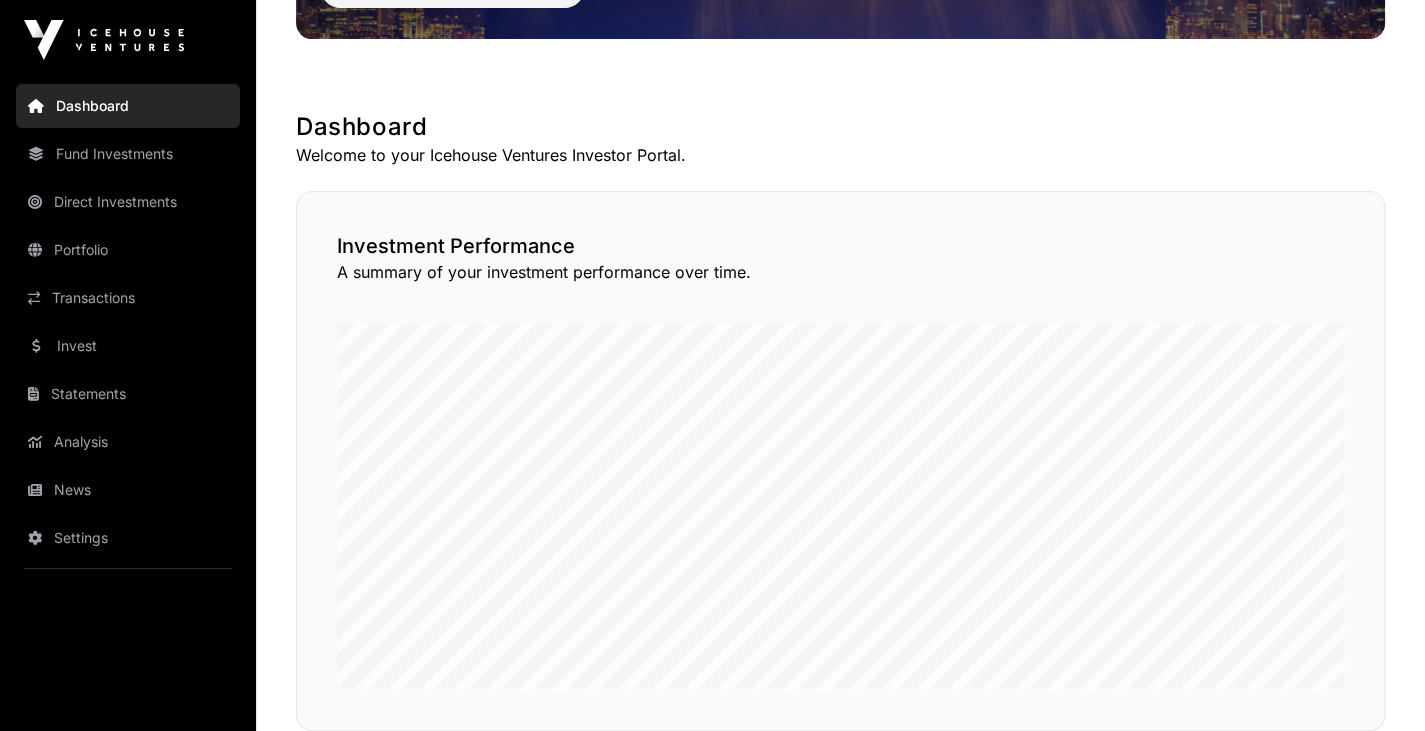 scroll, scrollTop: 298, scrollLeft: 0, axis: vertical 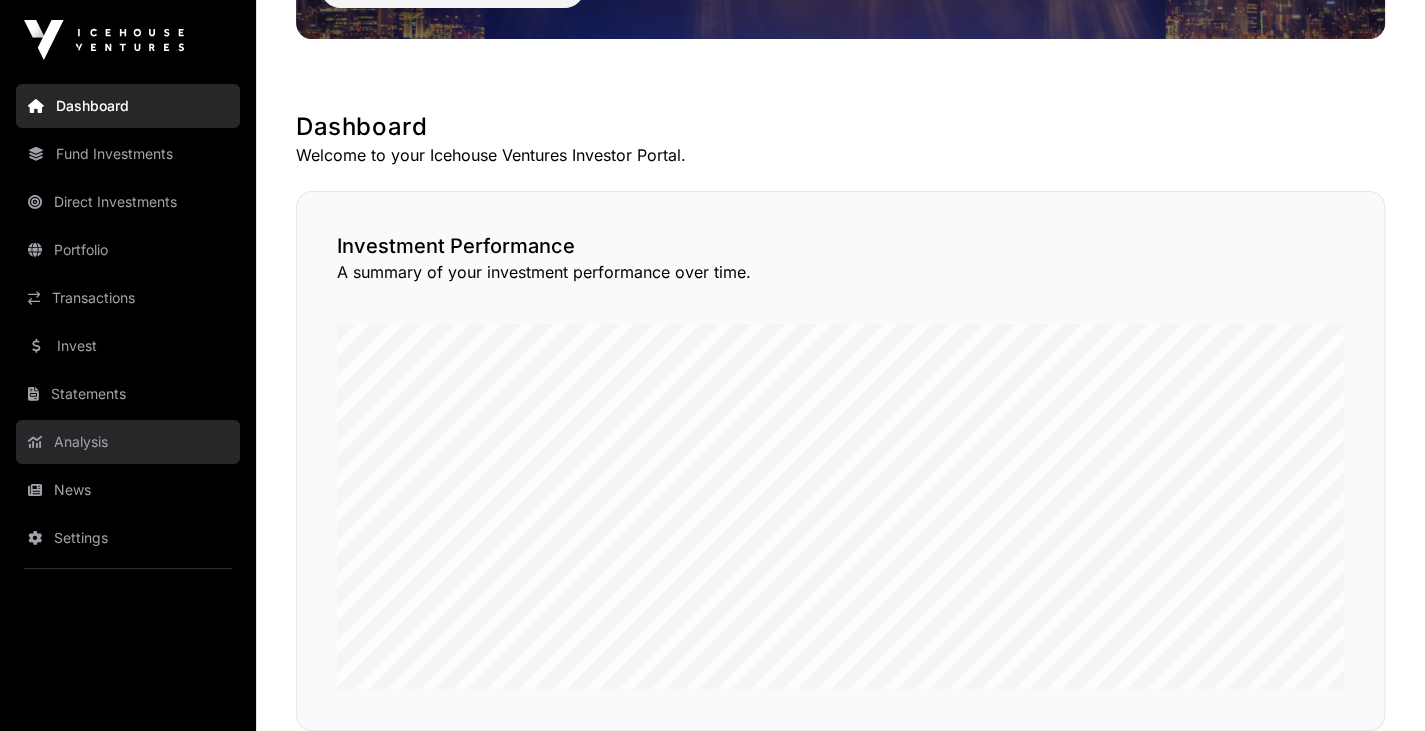 click on "Analysis" 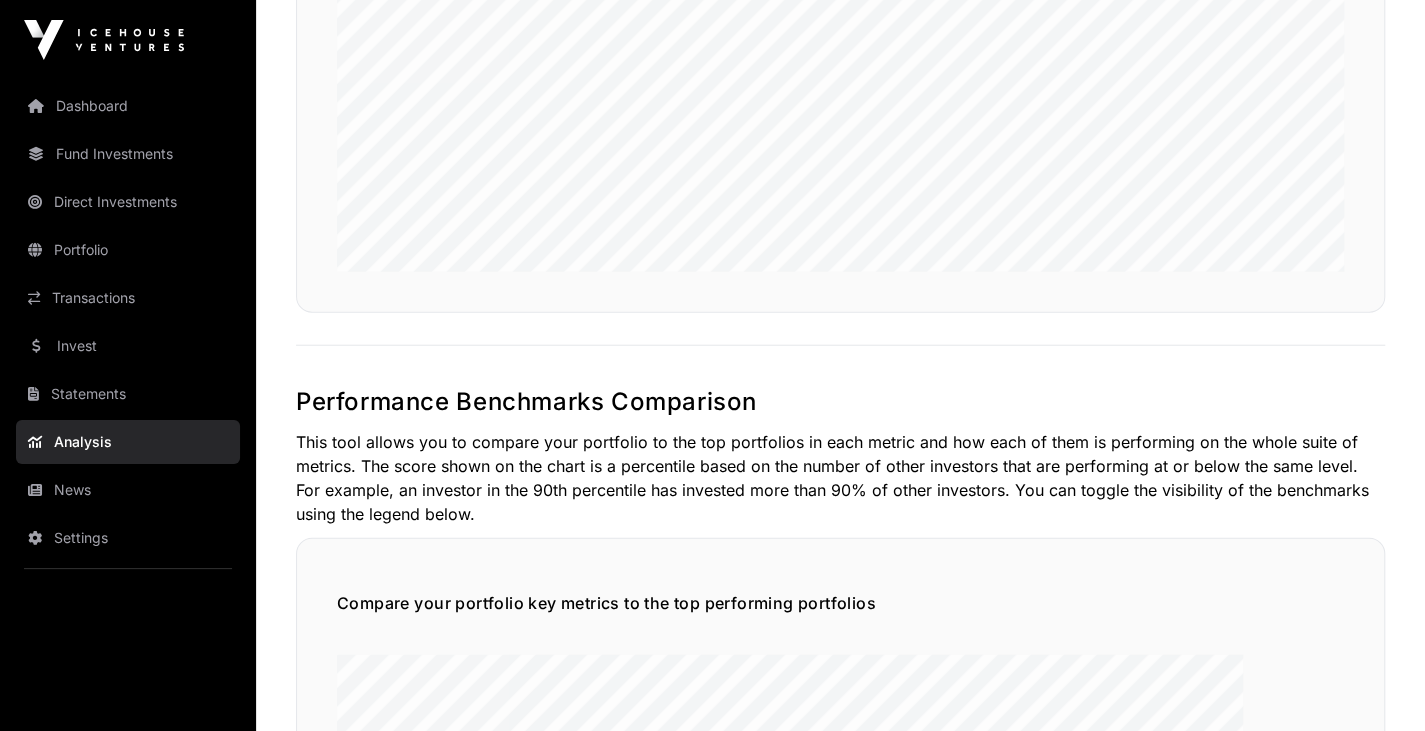 scroll, scrollTop: 2699, scrollLeft: 0, axis: vertical 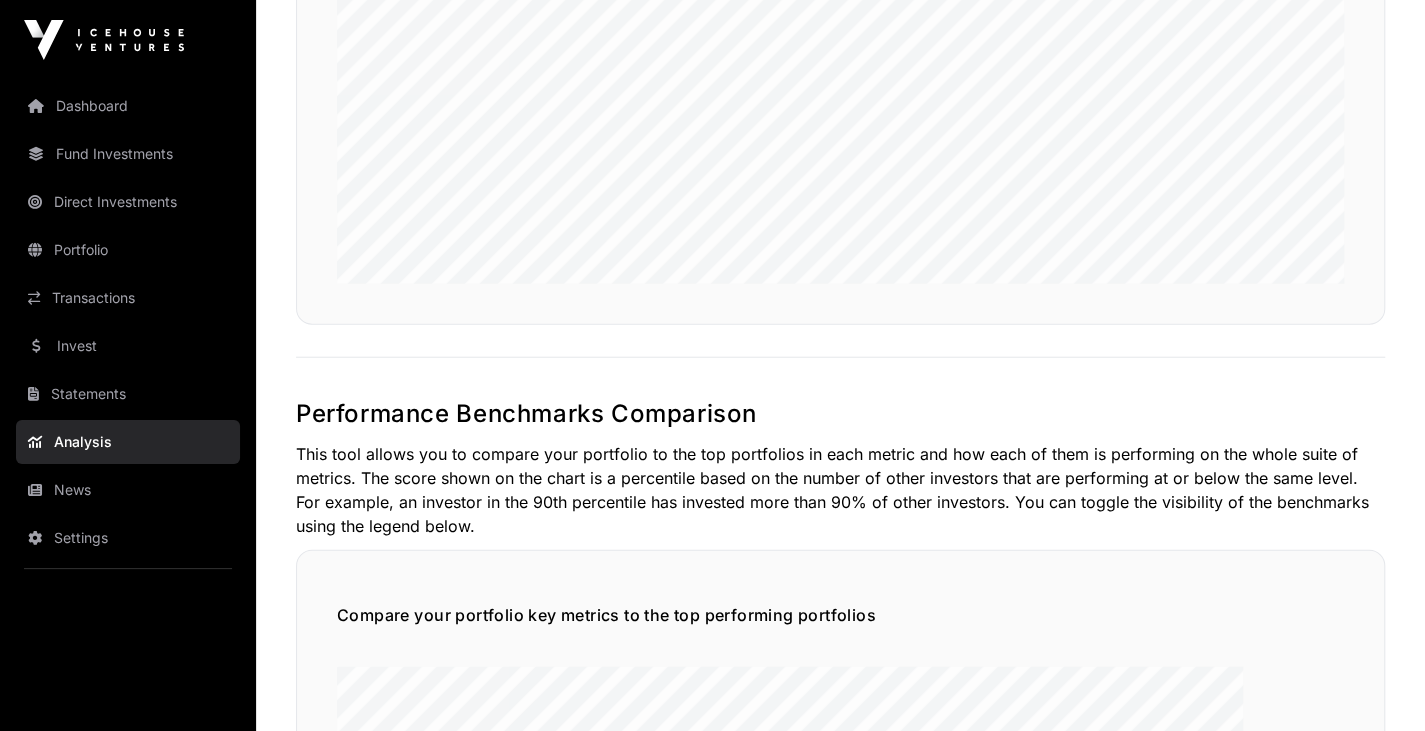 click on "This tool allows you to compare your portfolio to the top portfolios in each metric and how each of them is performing on the whole suite of metrics. The score shown on the chart is a percentile based on the number of other investors that are performing at or below the same level. For example, an investor in the 90th percentile has invested more than 90% of other investors. You can toggle the visibility of the benchmarks using the legend below." 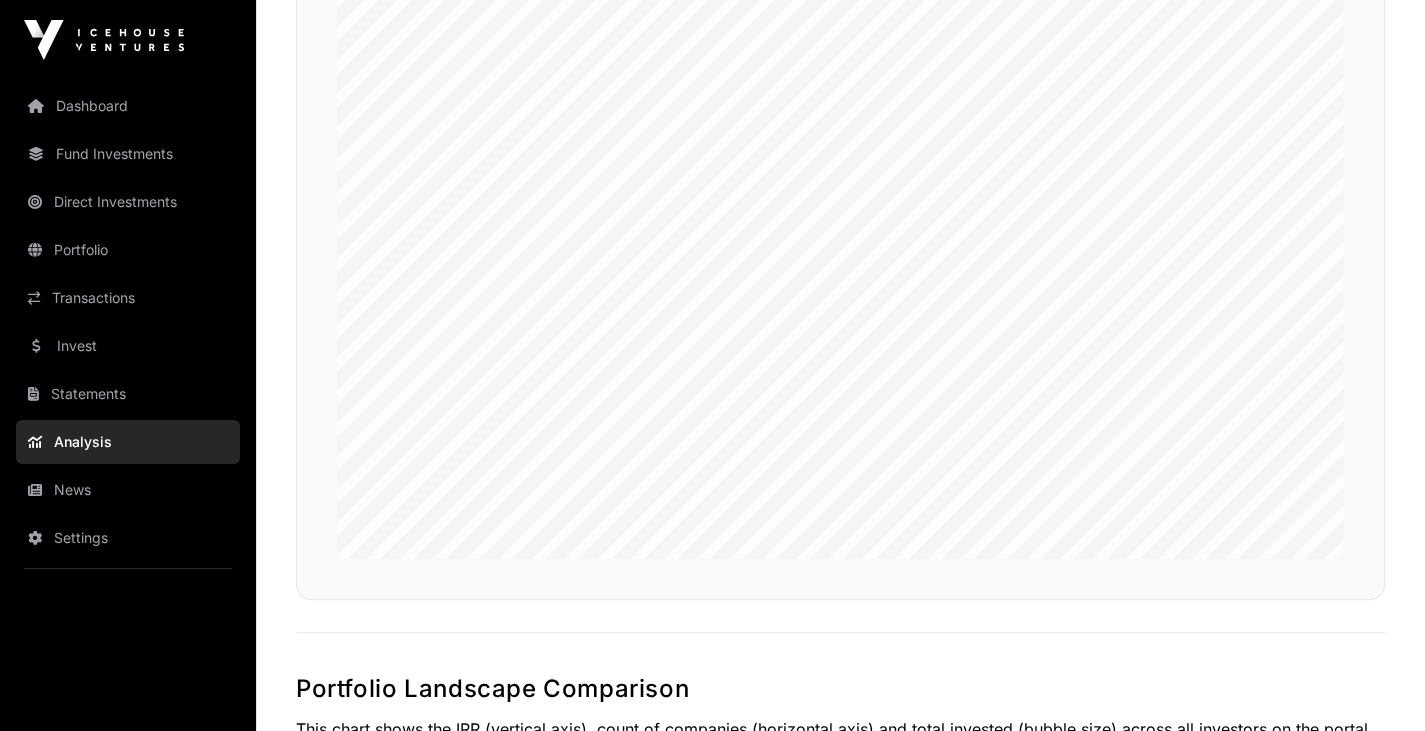 scroll, scrollTop: 462, scrollLeft: 0, axis: vertical 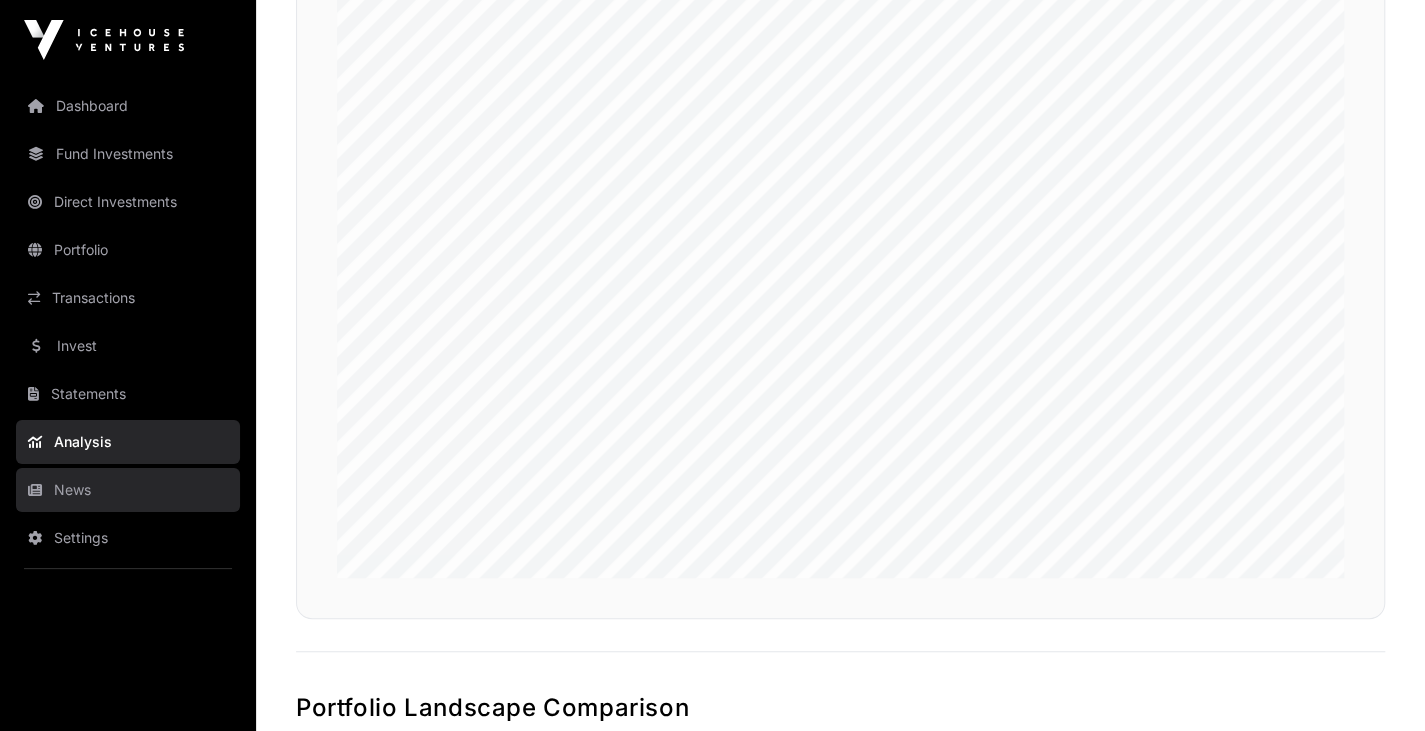 click on "News" 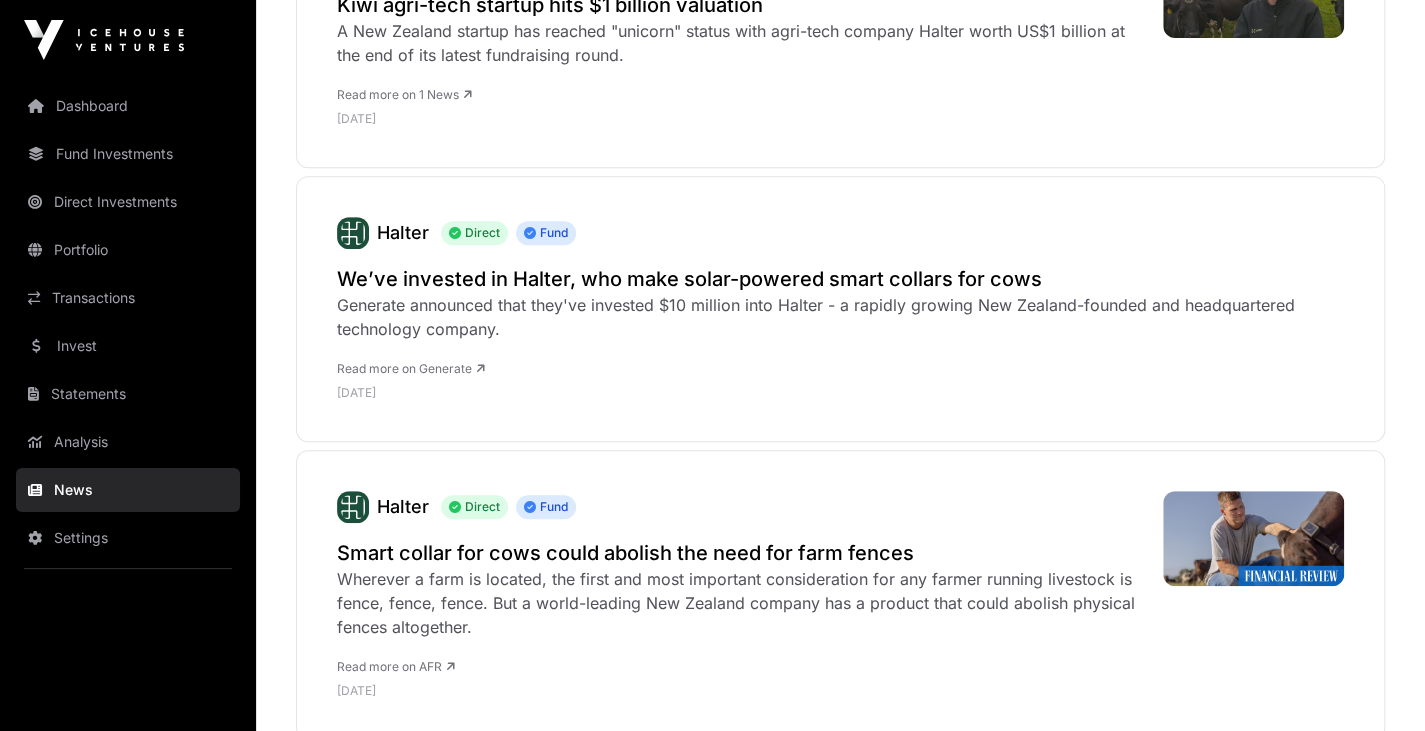 scroll, scrollTop: 0, scrollLeft: 0, axis: both 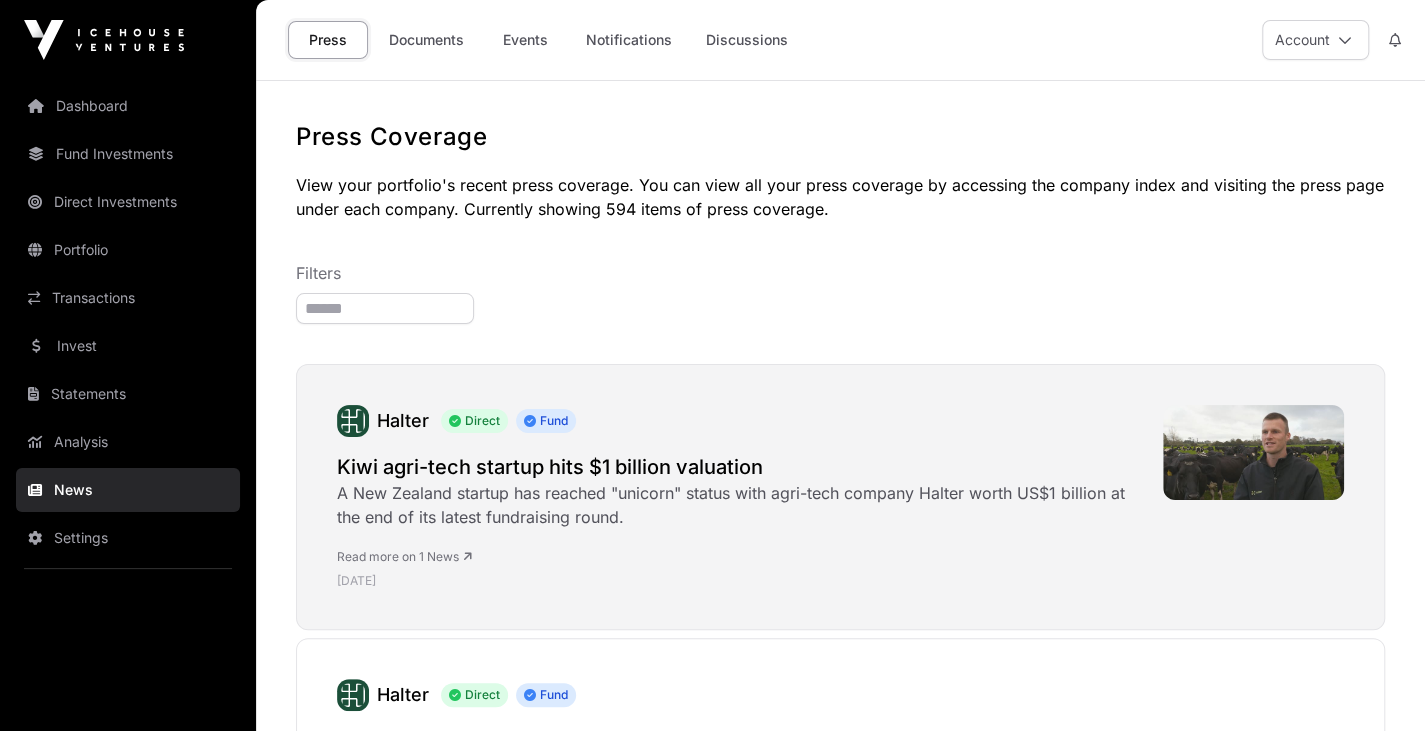 click on "Kiwi agri-tech startup hits $1 billion valuation" 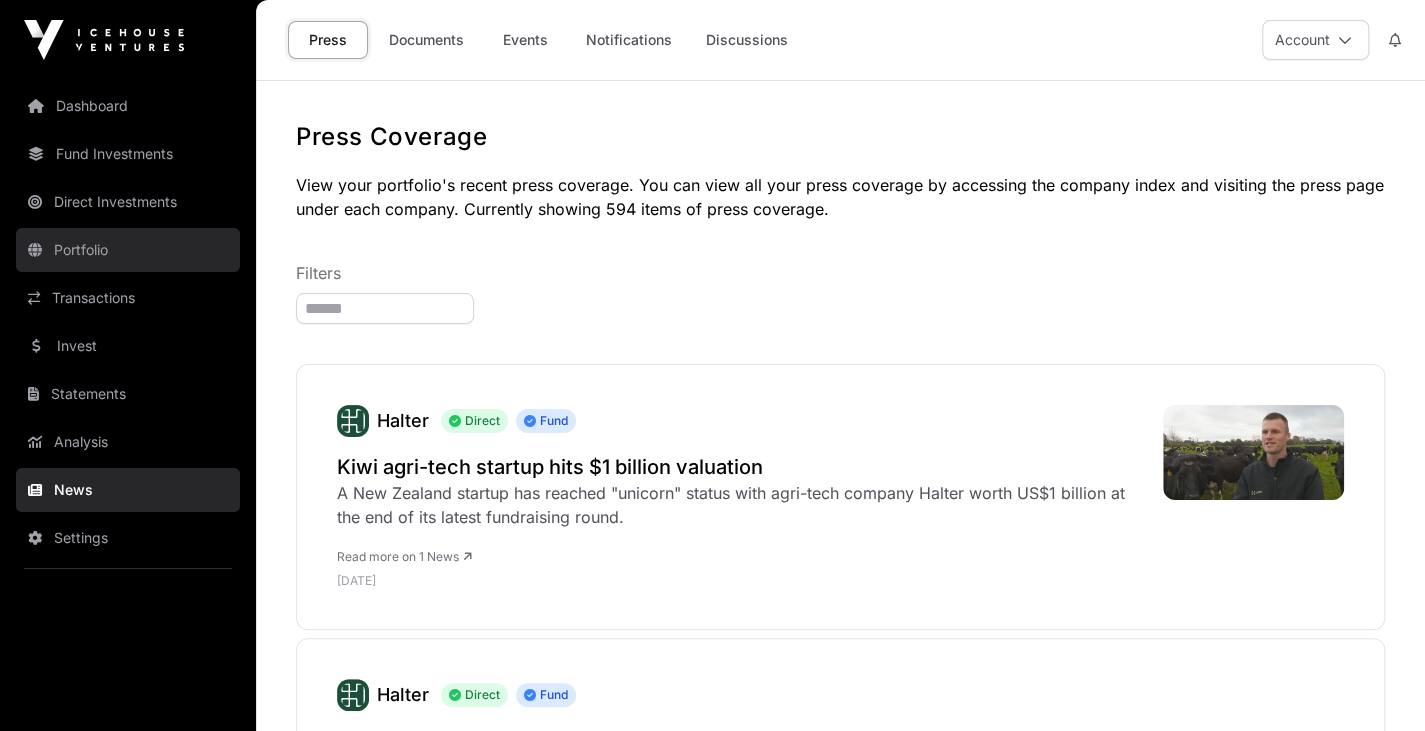 click on "Portfolio" 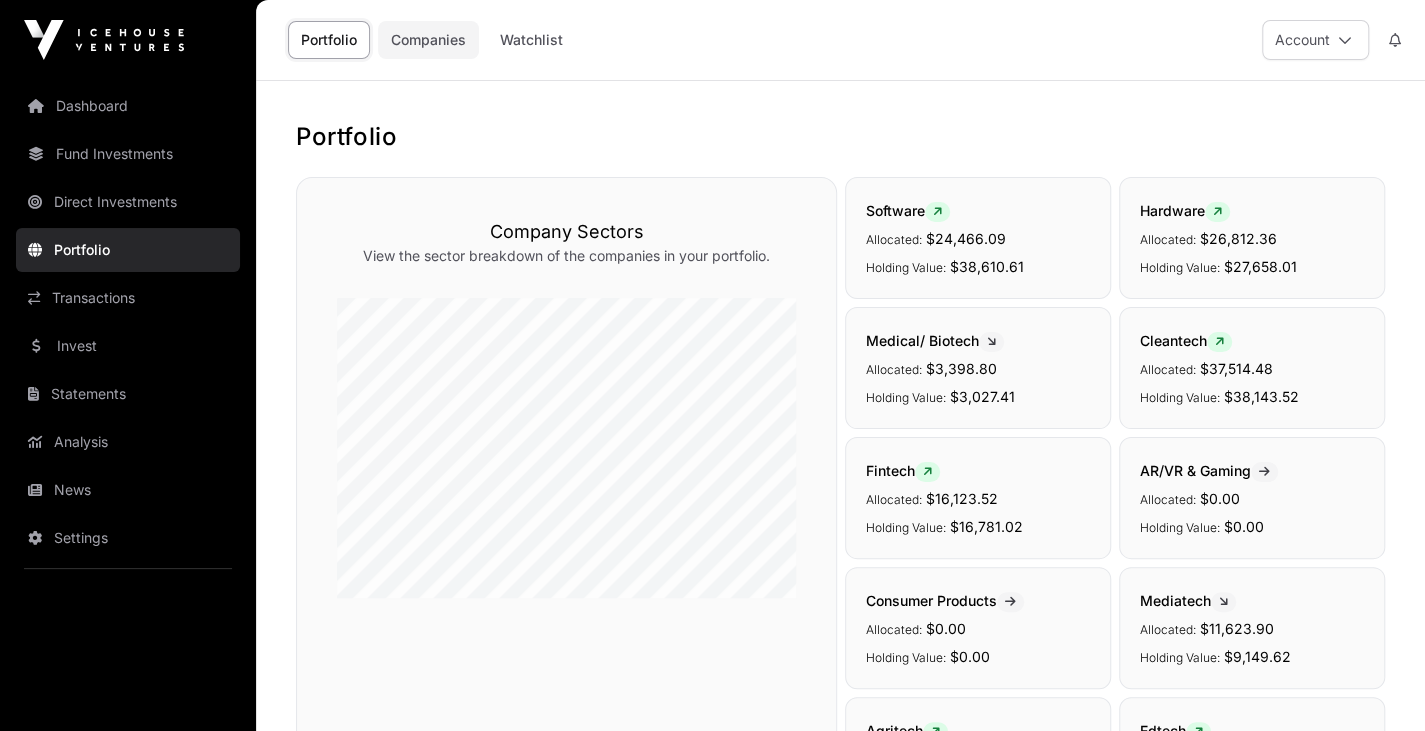 click on "Companies" 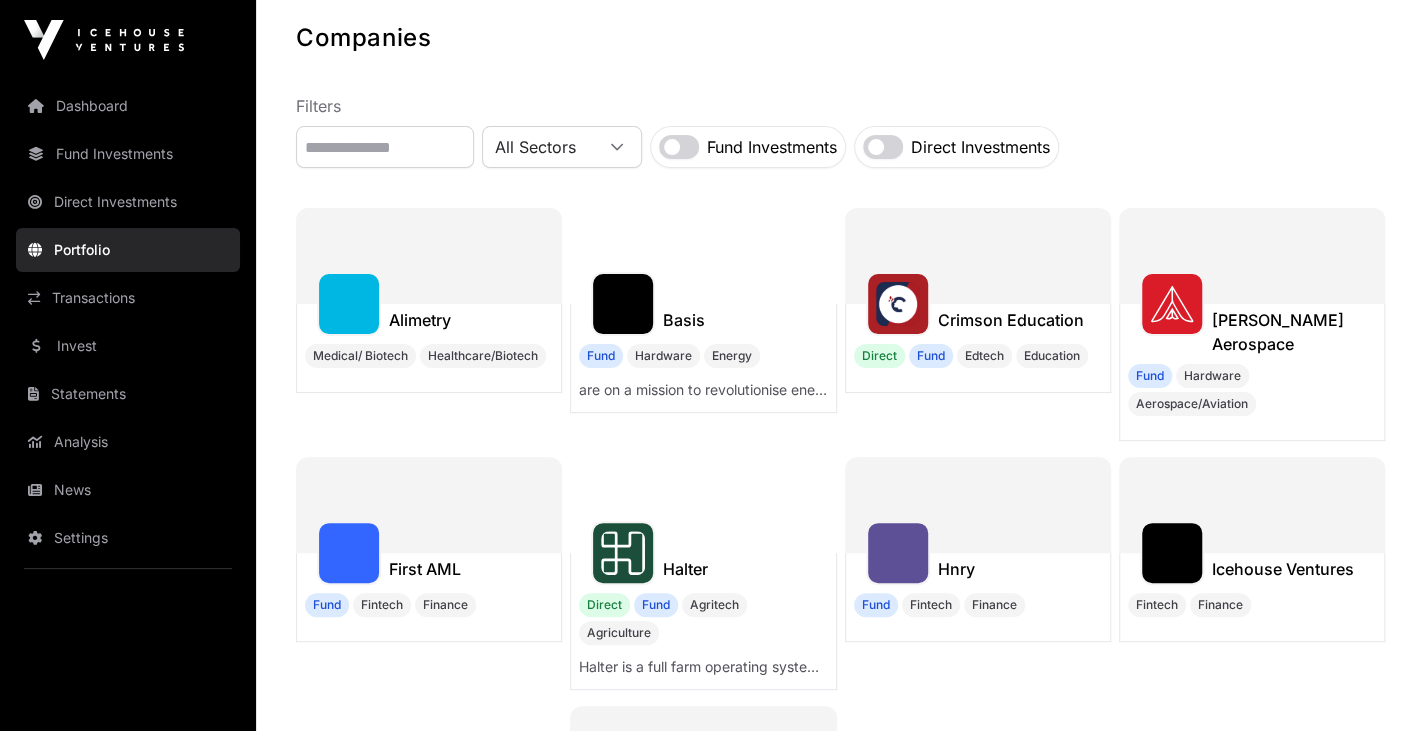 scroll, scrollTop: 100, scrollLeft: 0, axis: vertical 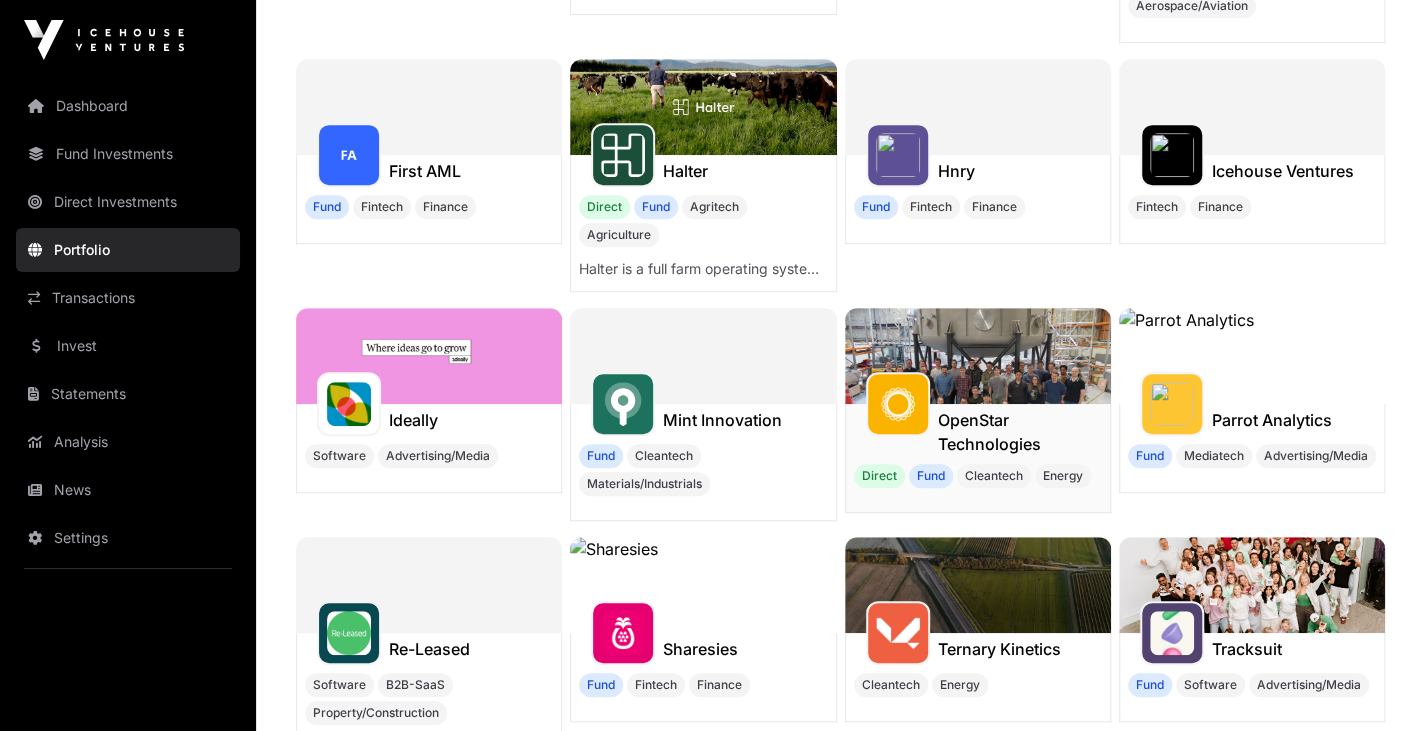 click 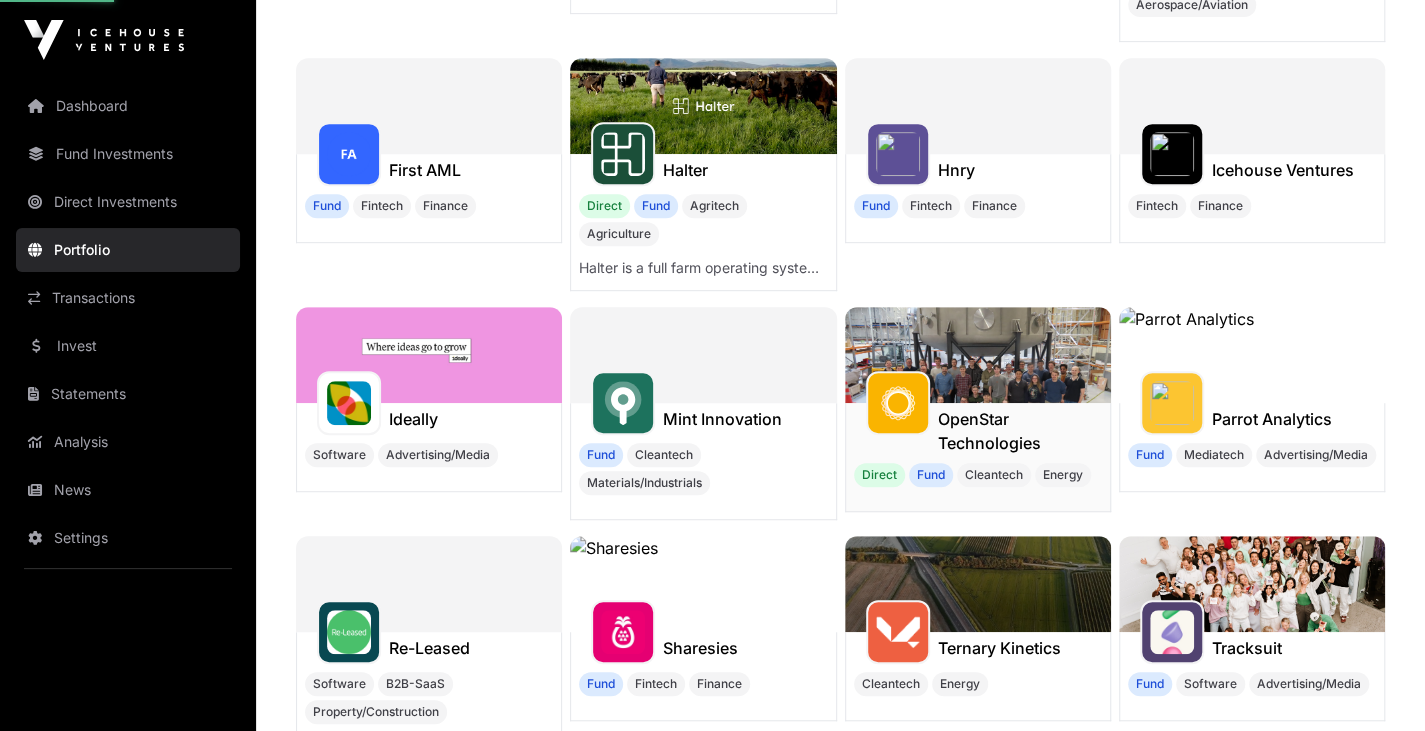 scroll, scrollTop: 499, scrollLeft: 0, axis: vertical 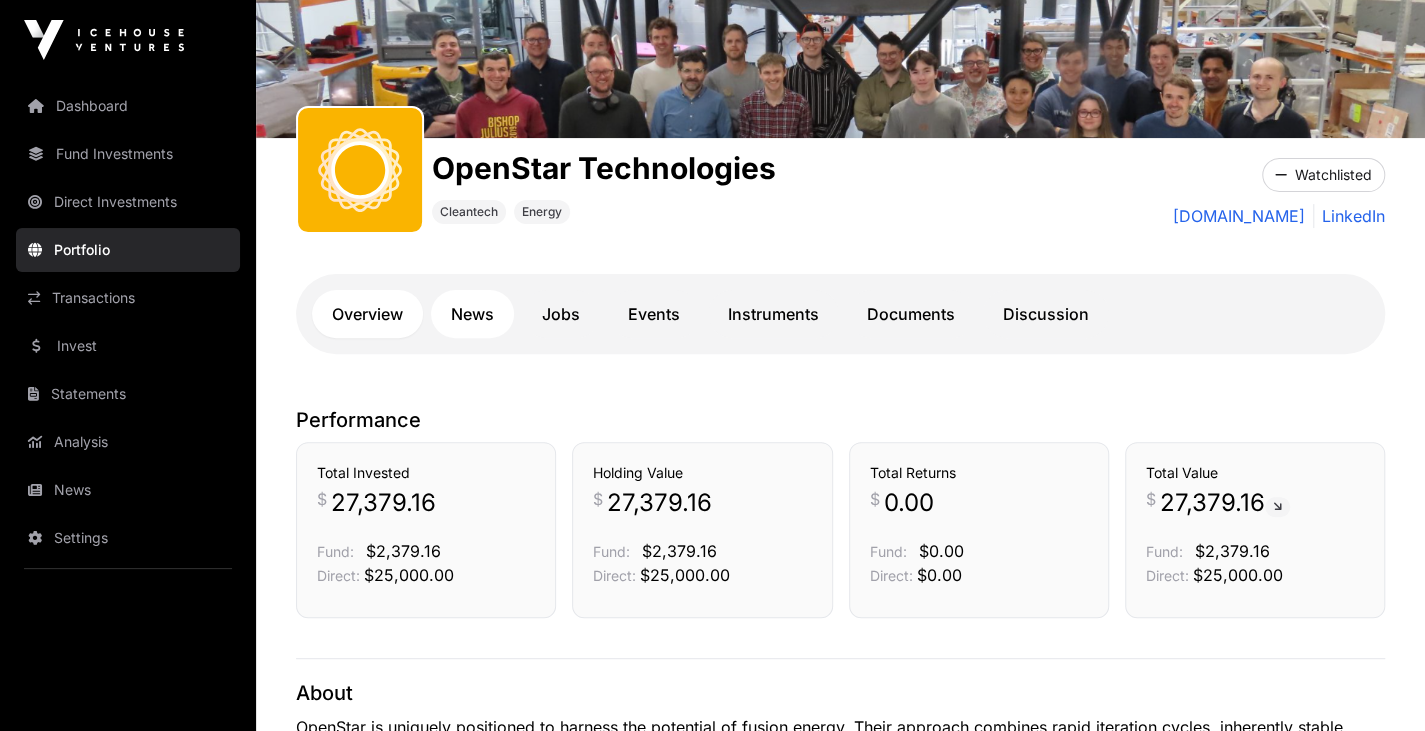 click on "News" 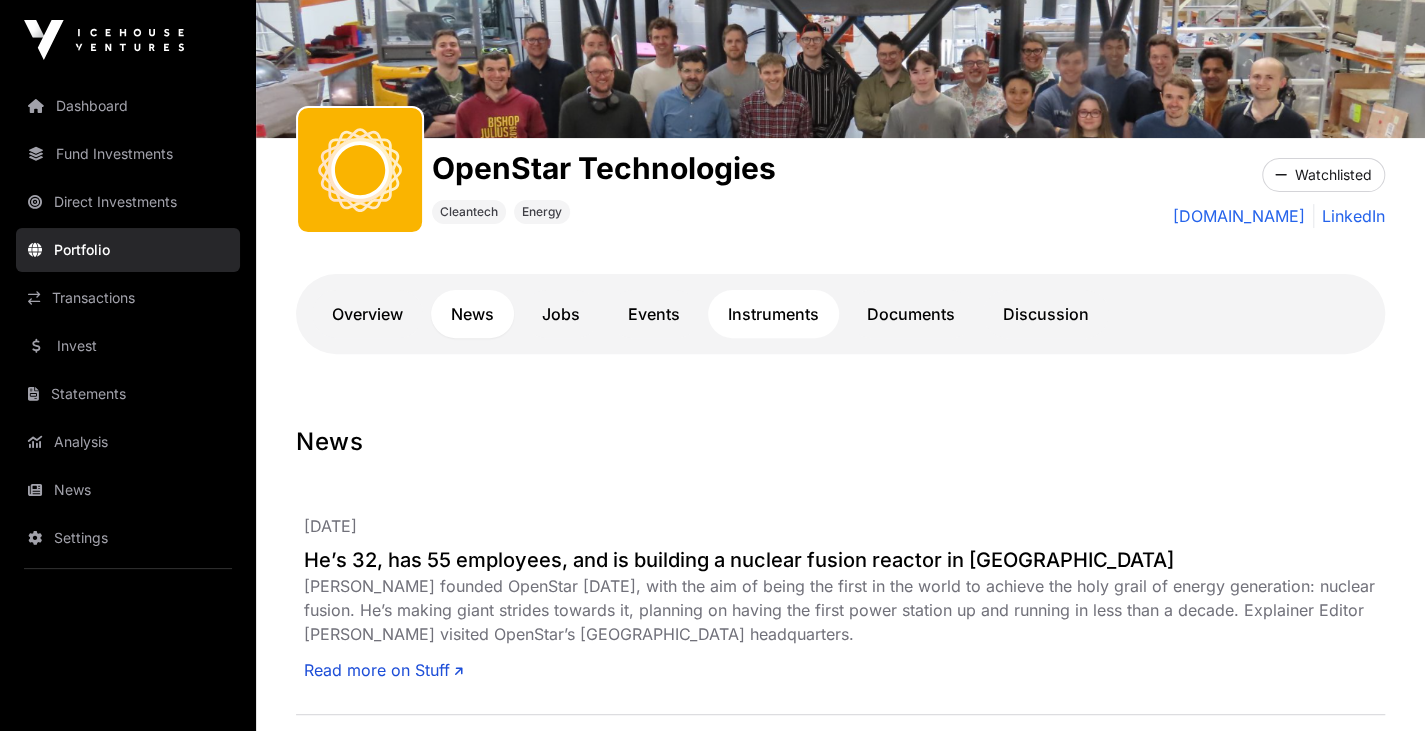 click on "Instruments" 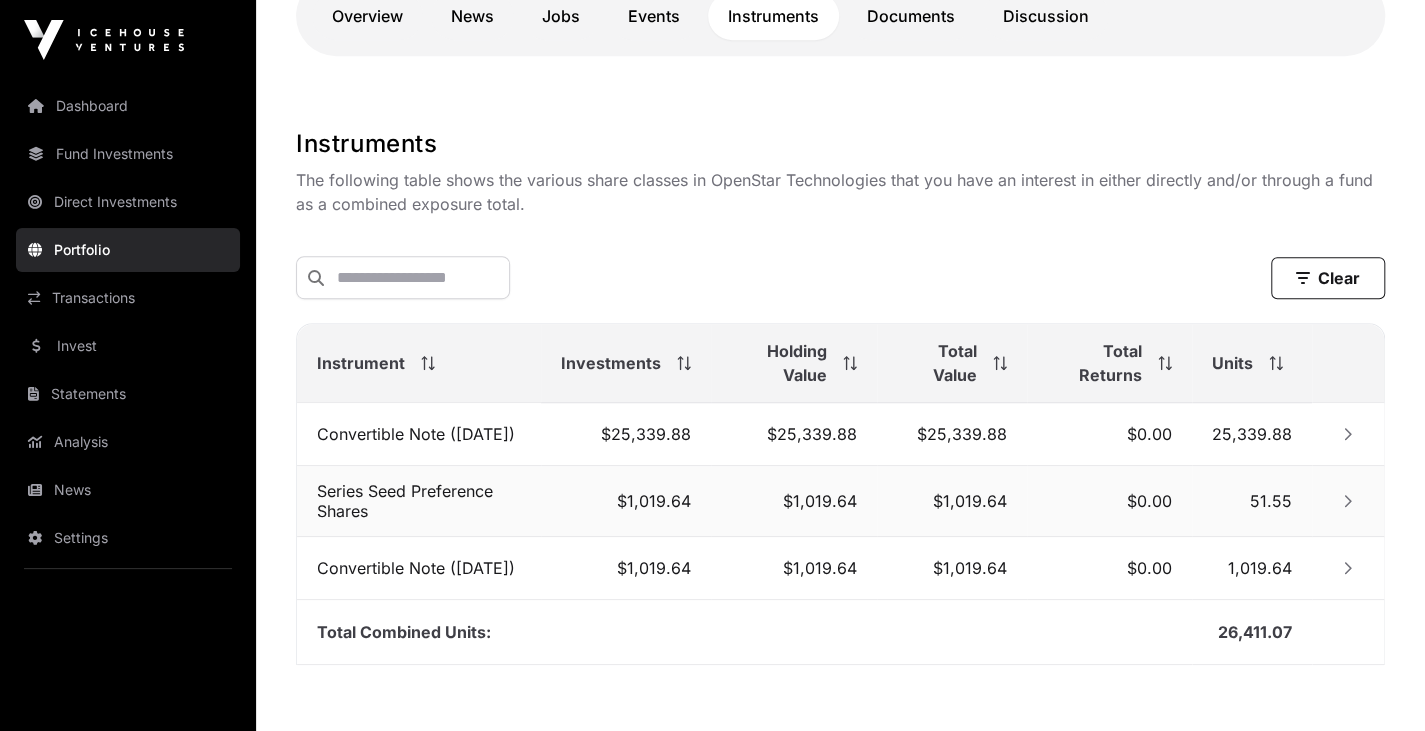 scroll, scrollTop: 498, scrollLeft: 0, axis: vertical 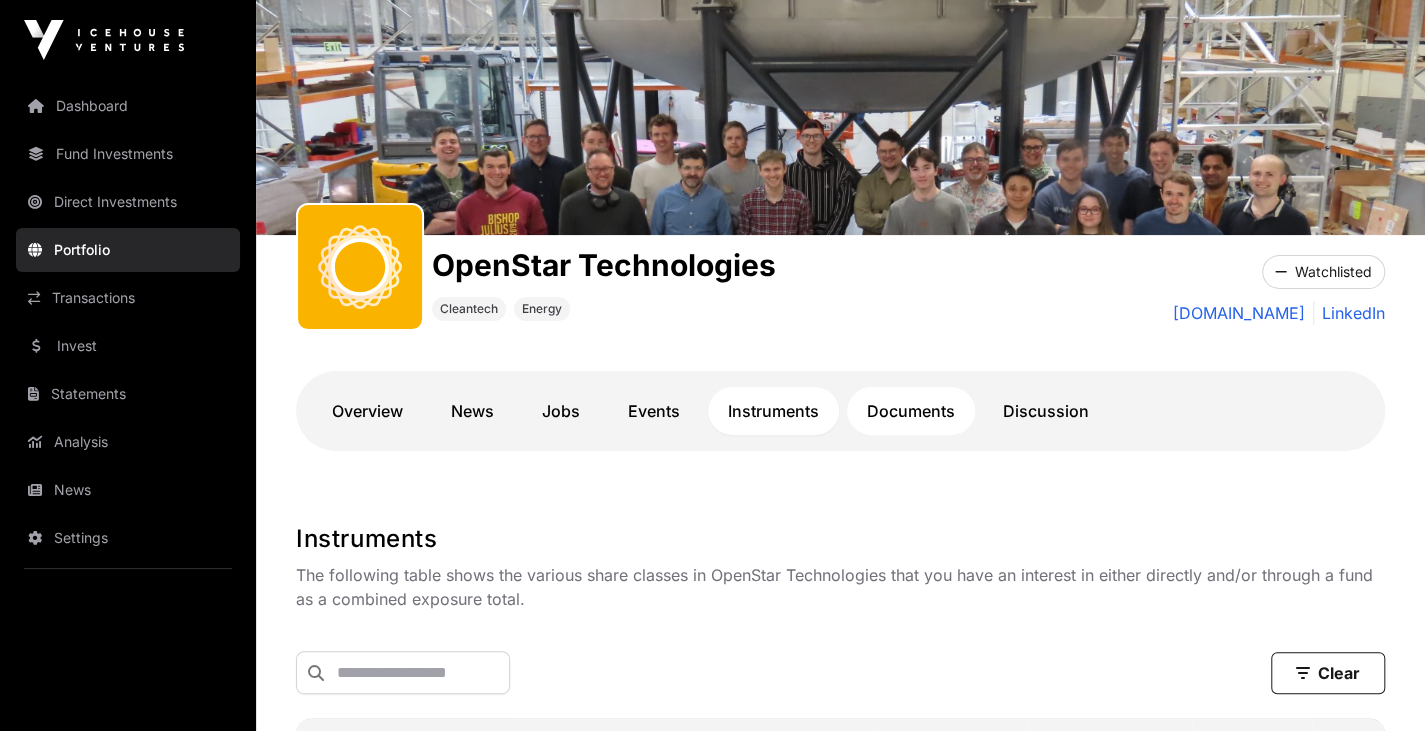 click on "Documents" 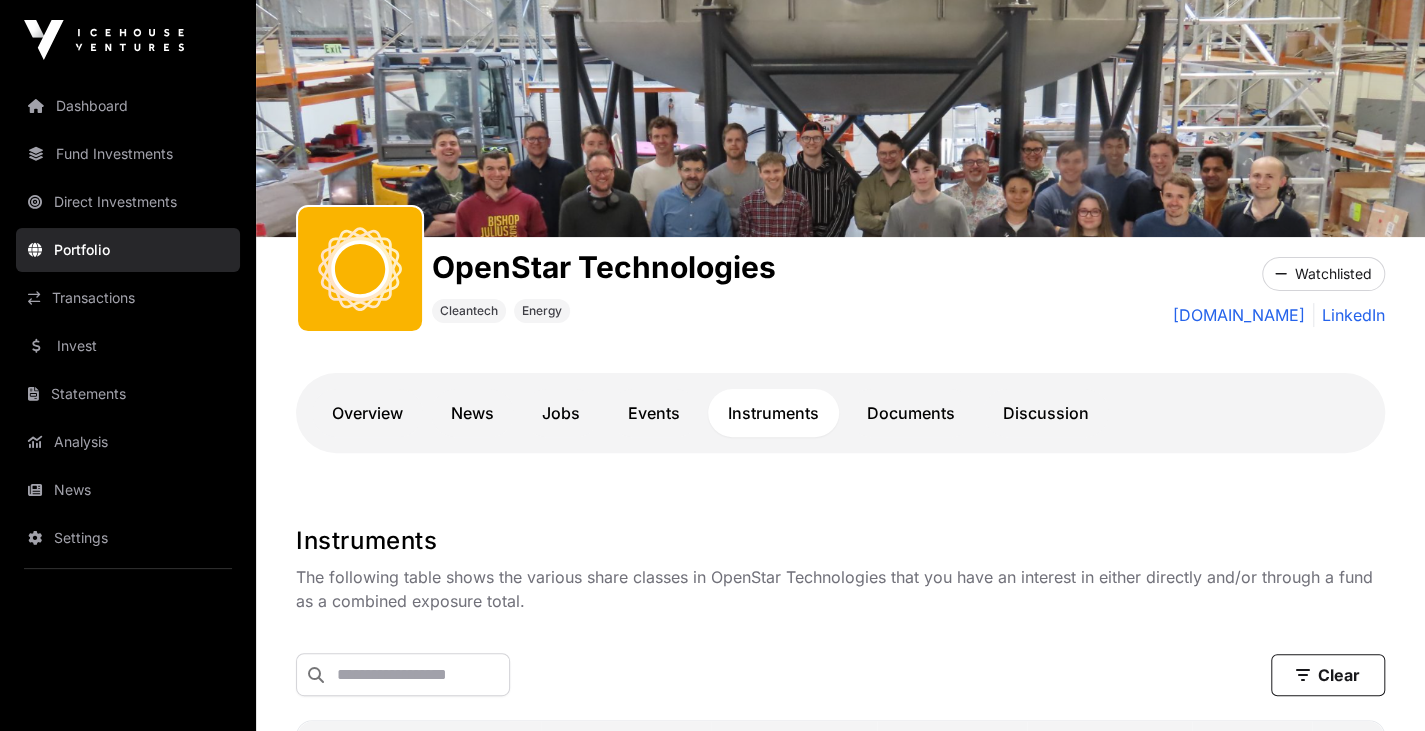 scroll, scrollTop: 100, scrollLeft: 0, axis: vertical 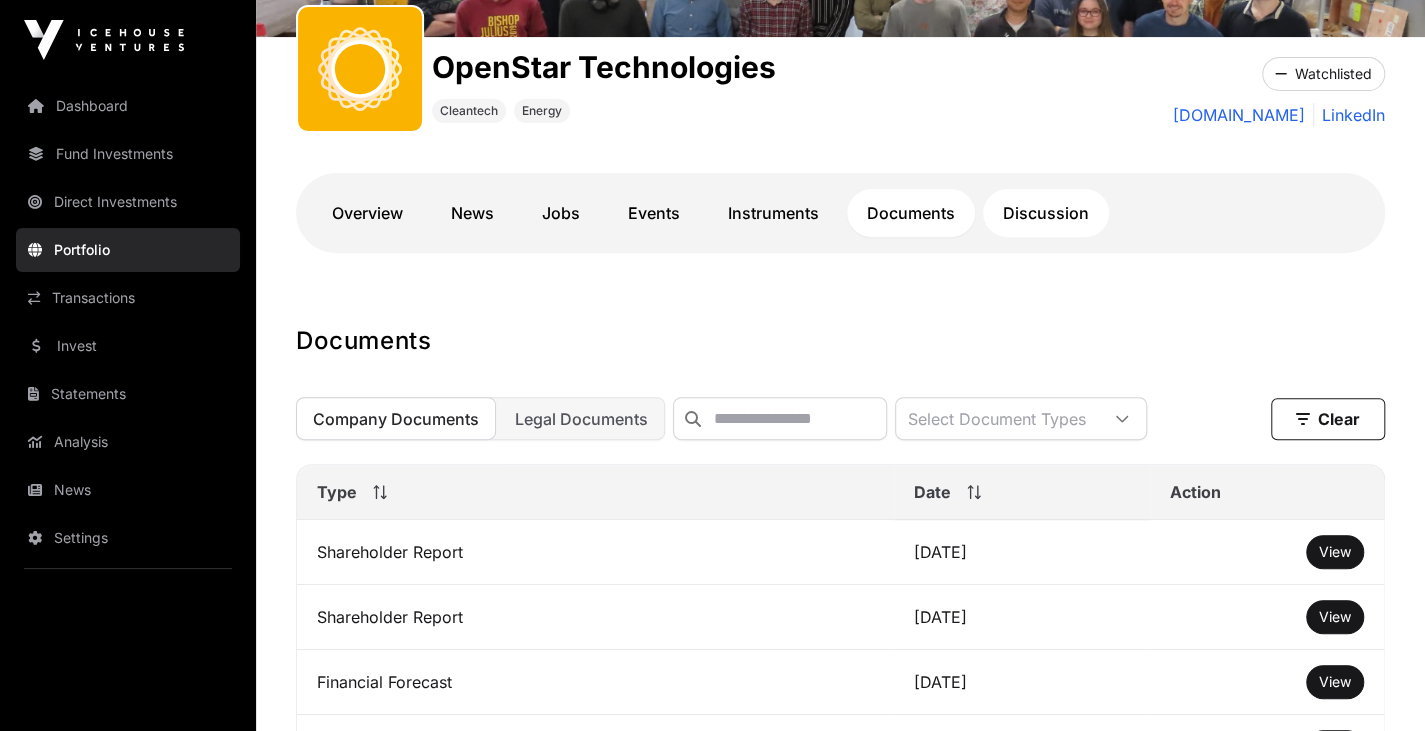 click on "Discussion" 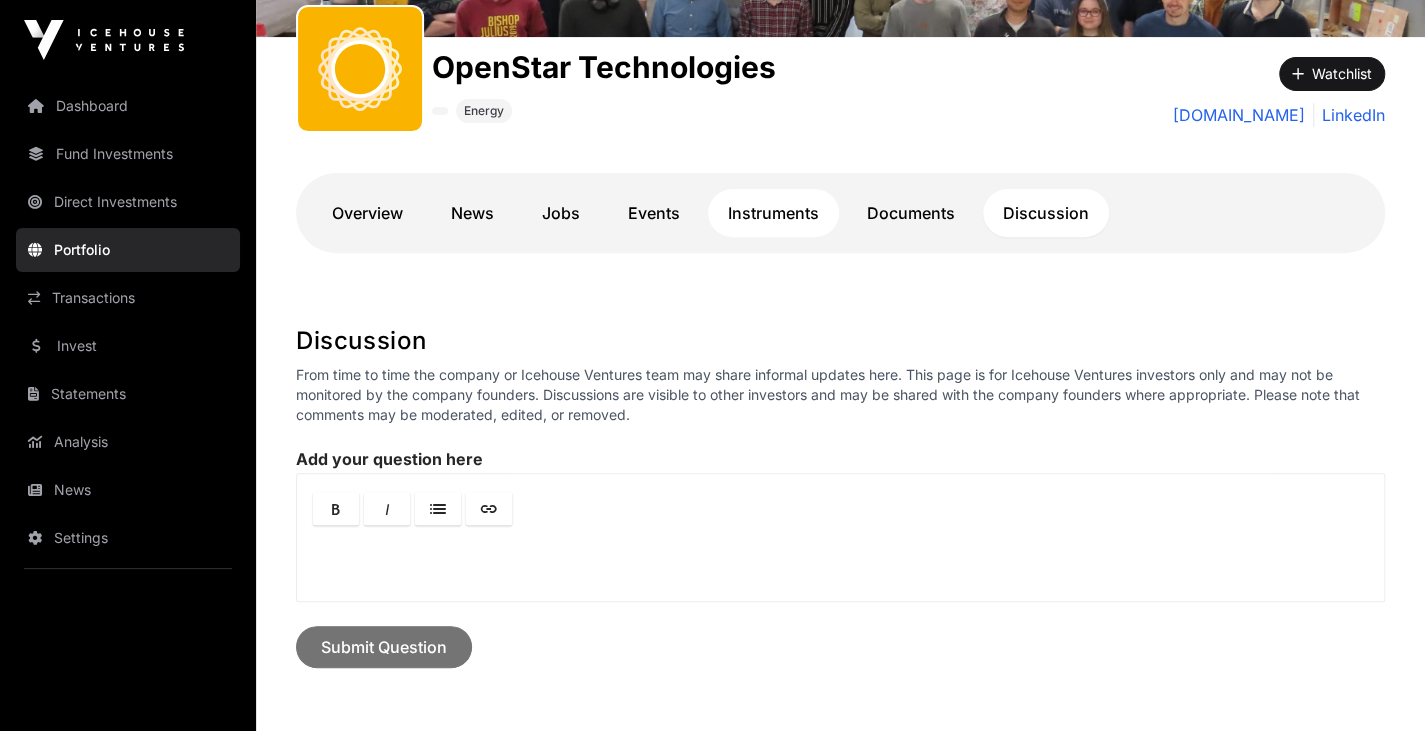 click on "Instruments" 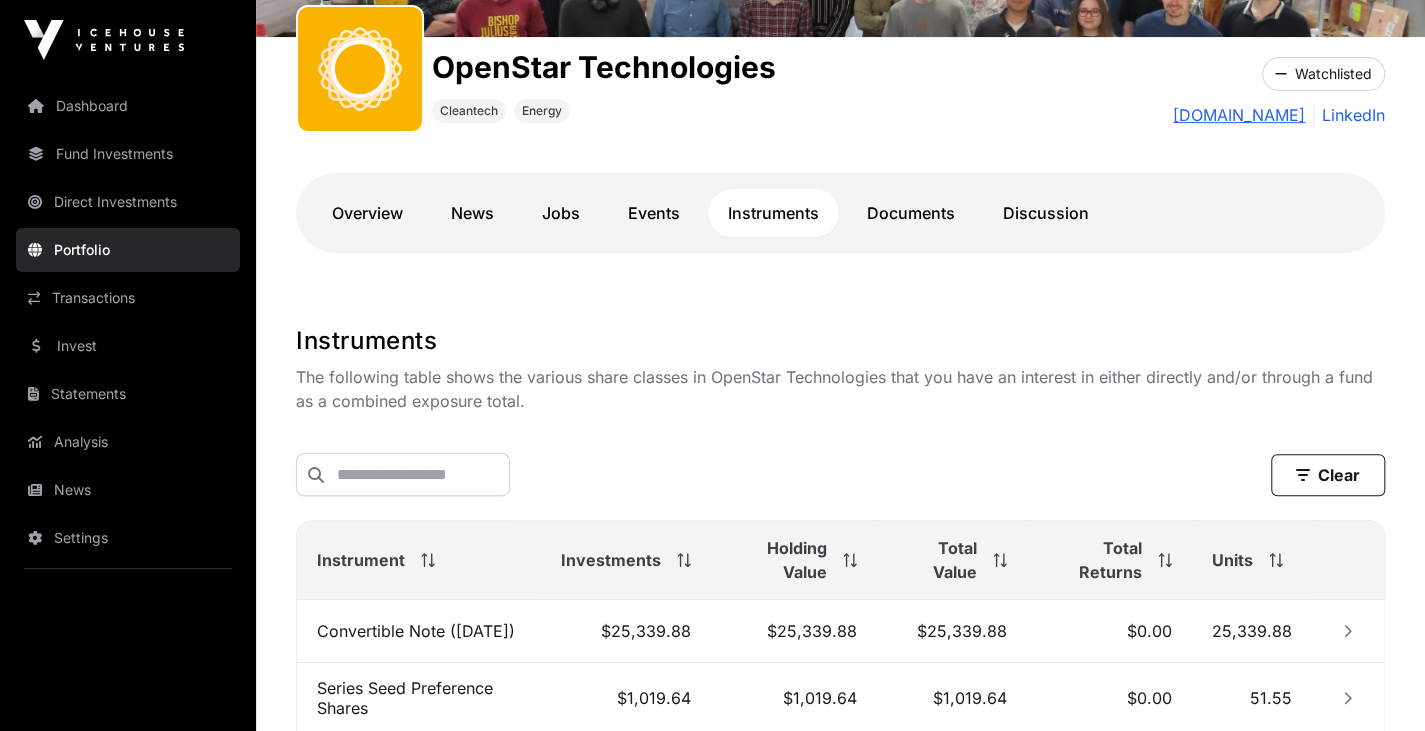 click on "[DOMAIN_NAME]" 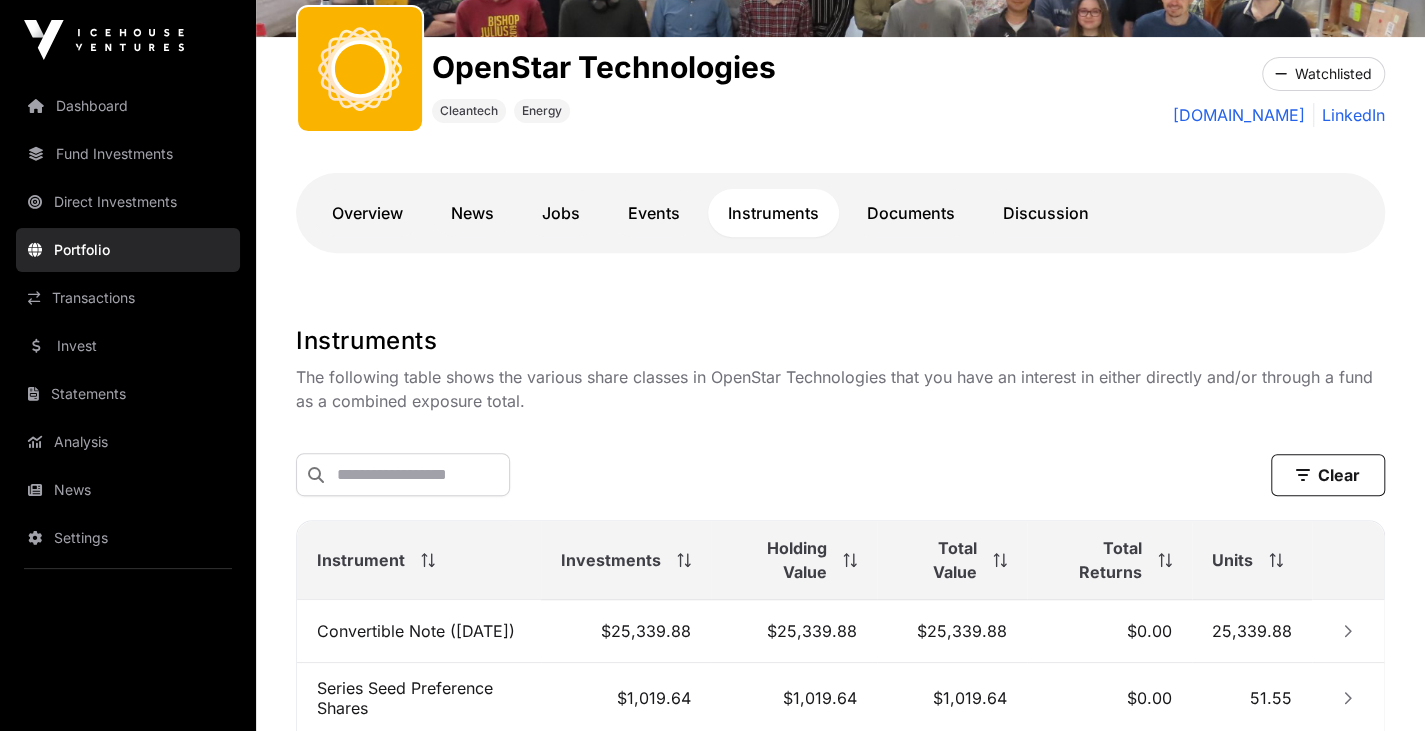scroll, scrollTop: 300, scrollLeft: 0, axis: vertical 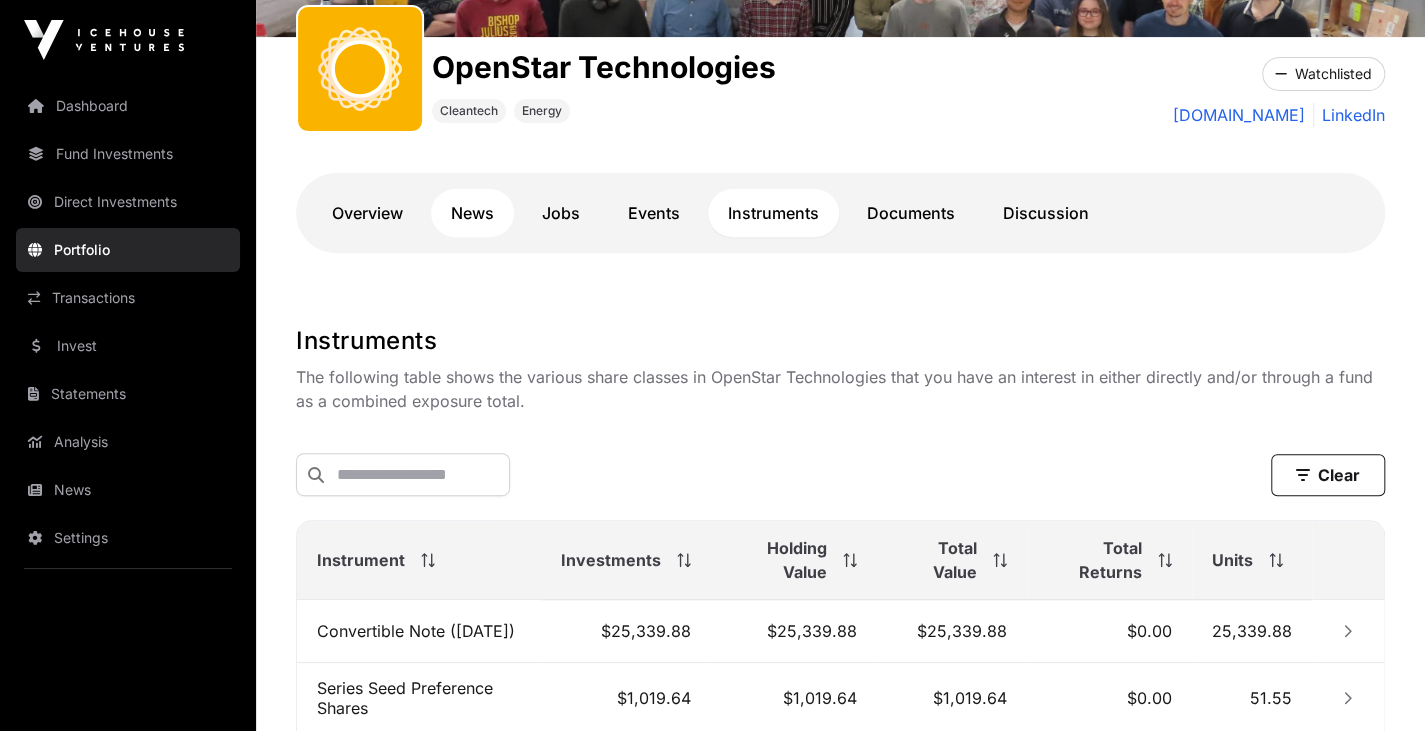 click on "News" 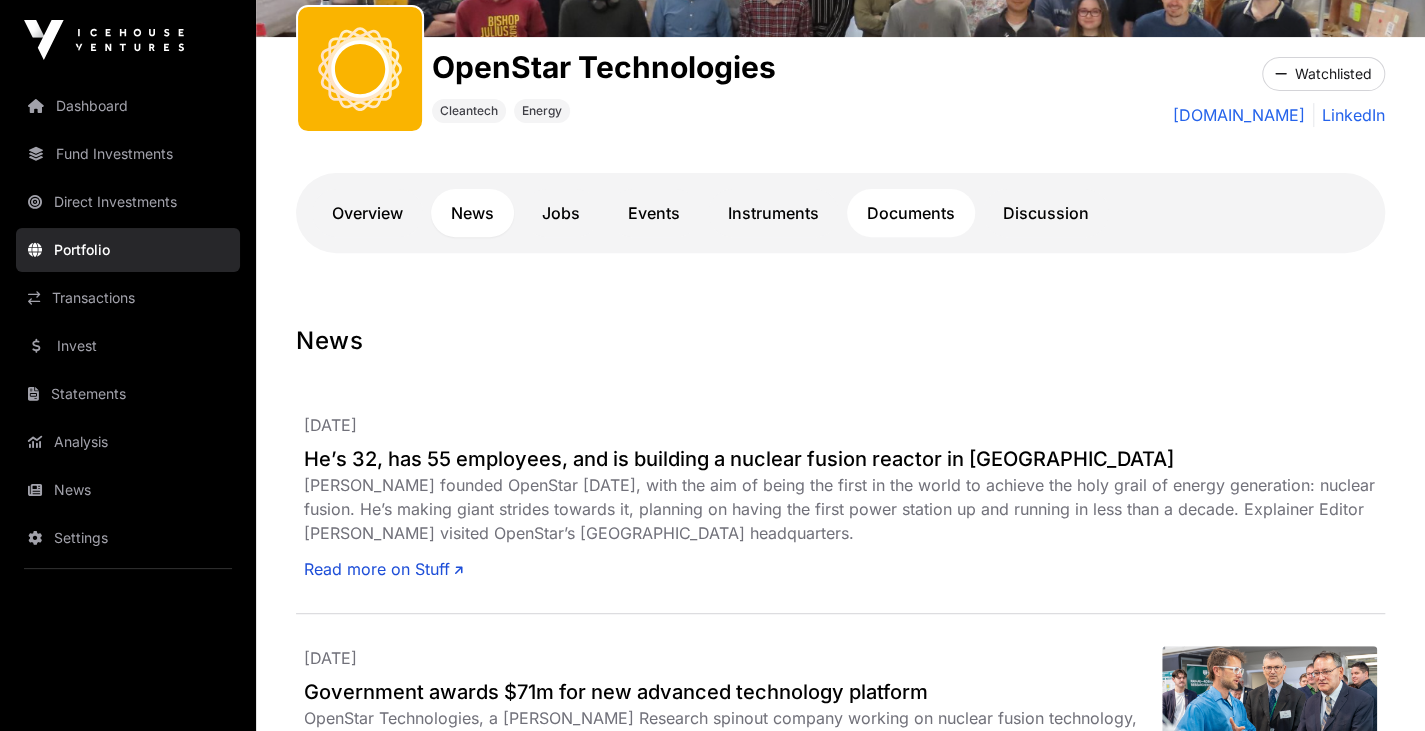 click on "Documents" 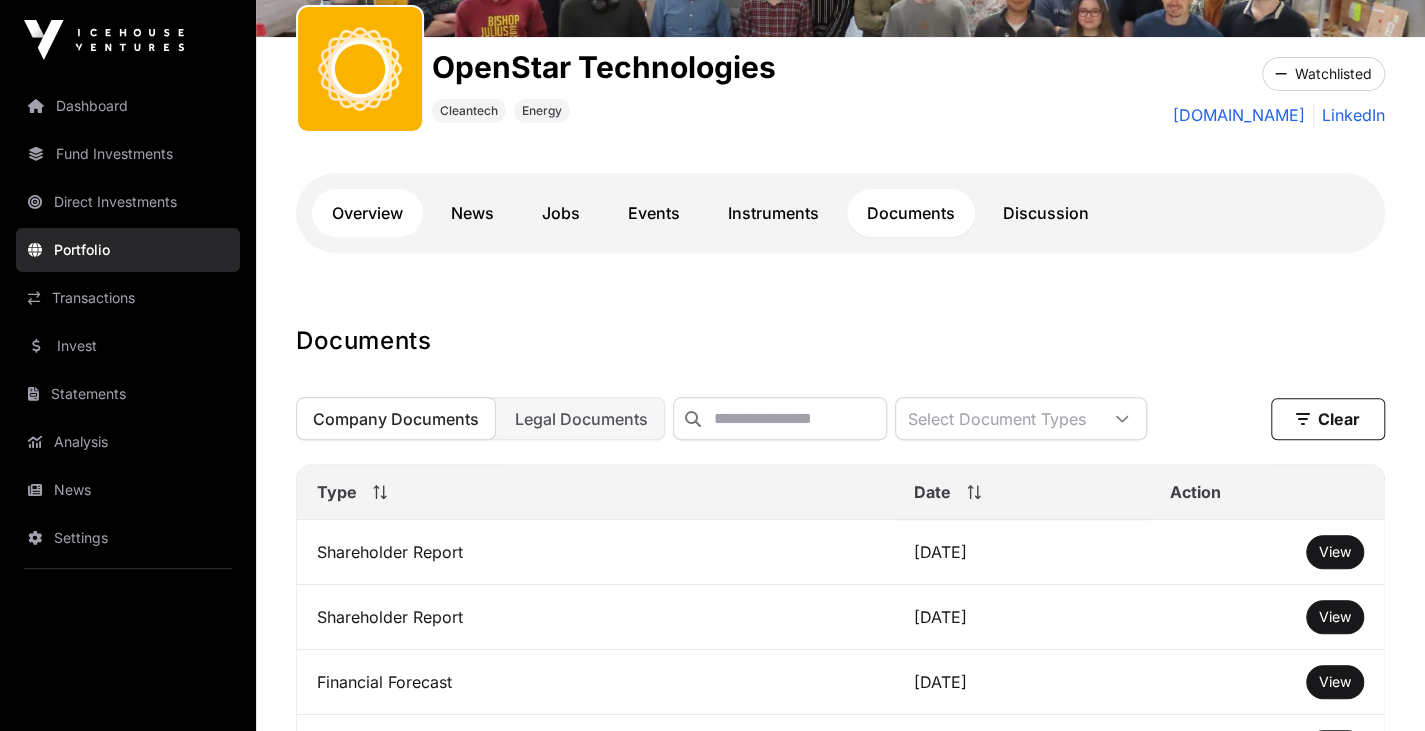 click on "Overview" 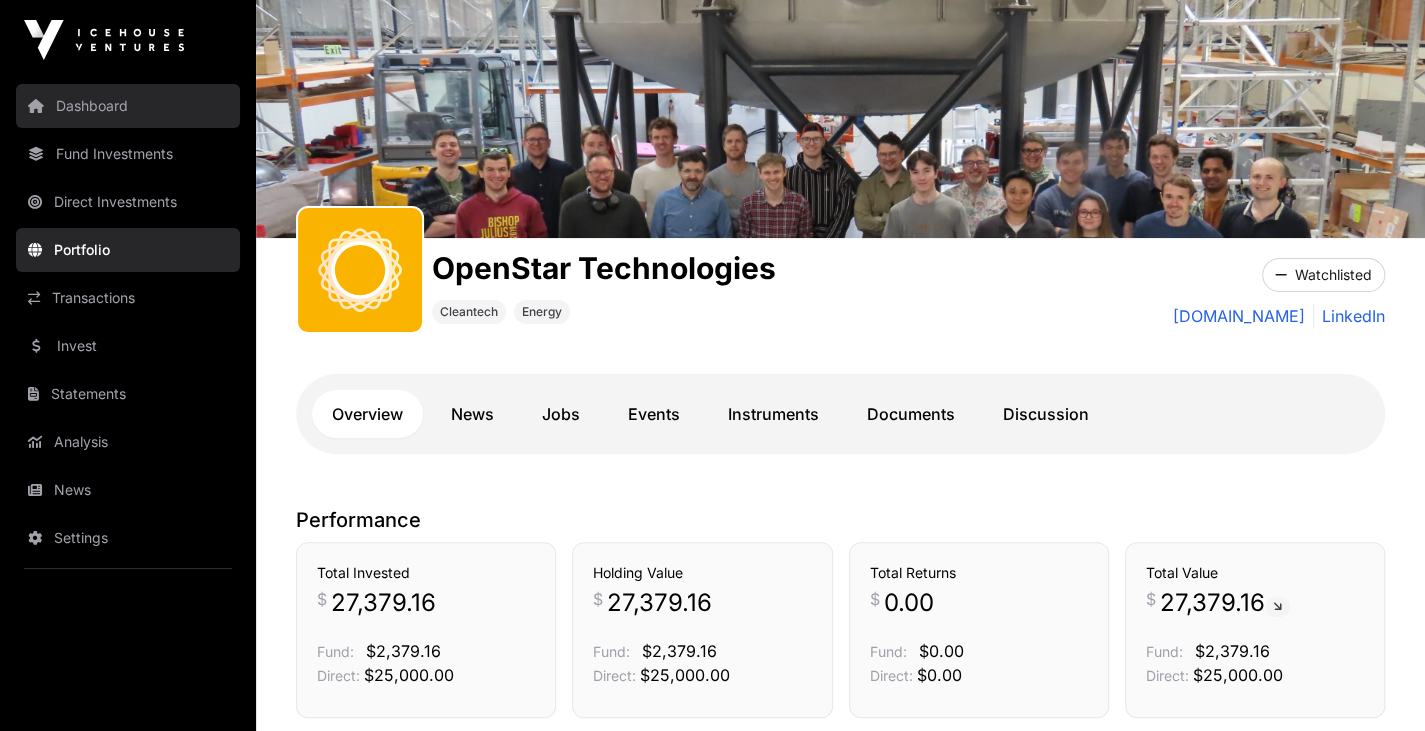 scroll, scrollTop: 100, scrollLeft: 0, axis: vertical 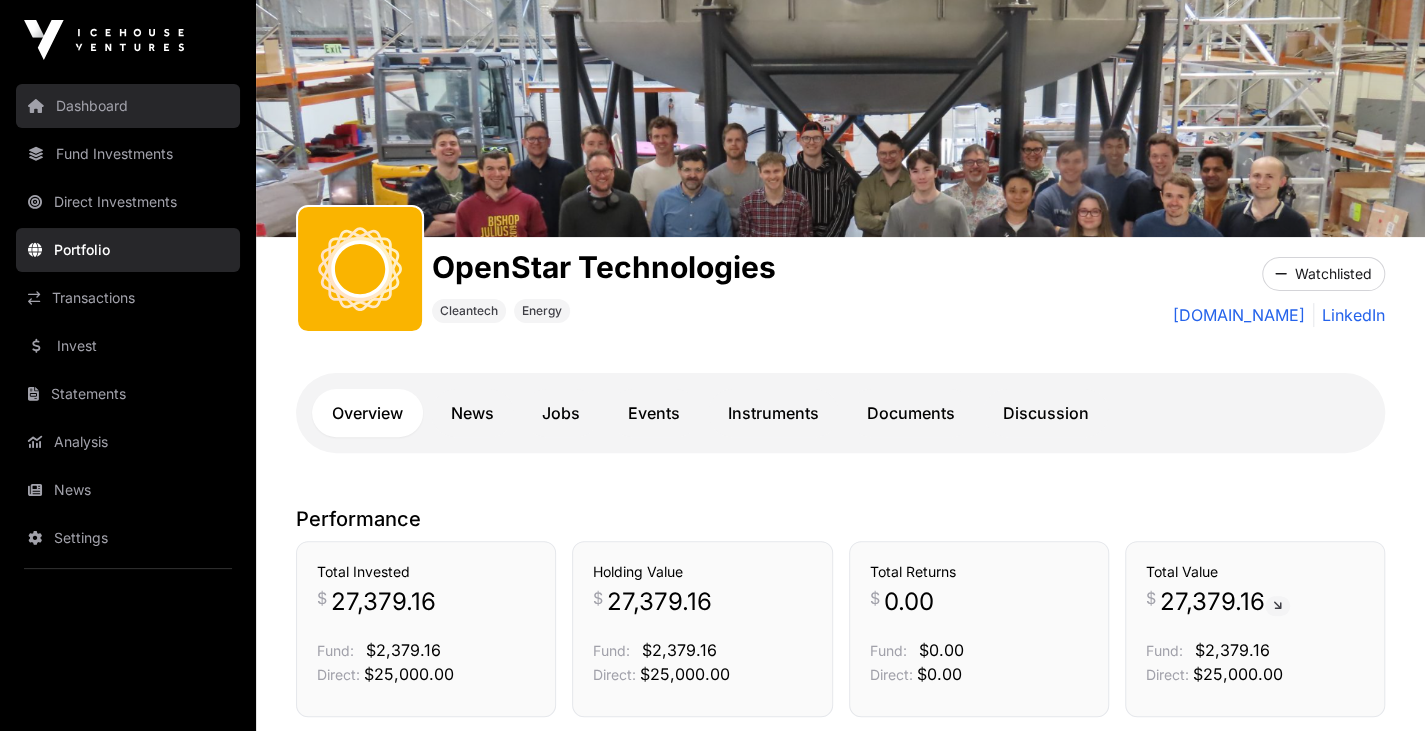 click on "Dashboard" 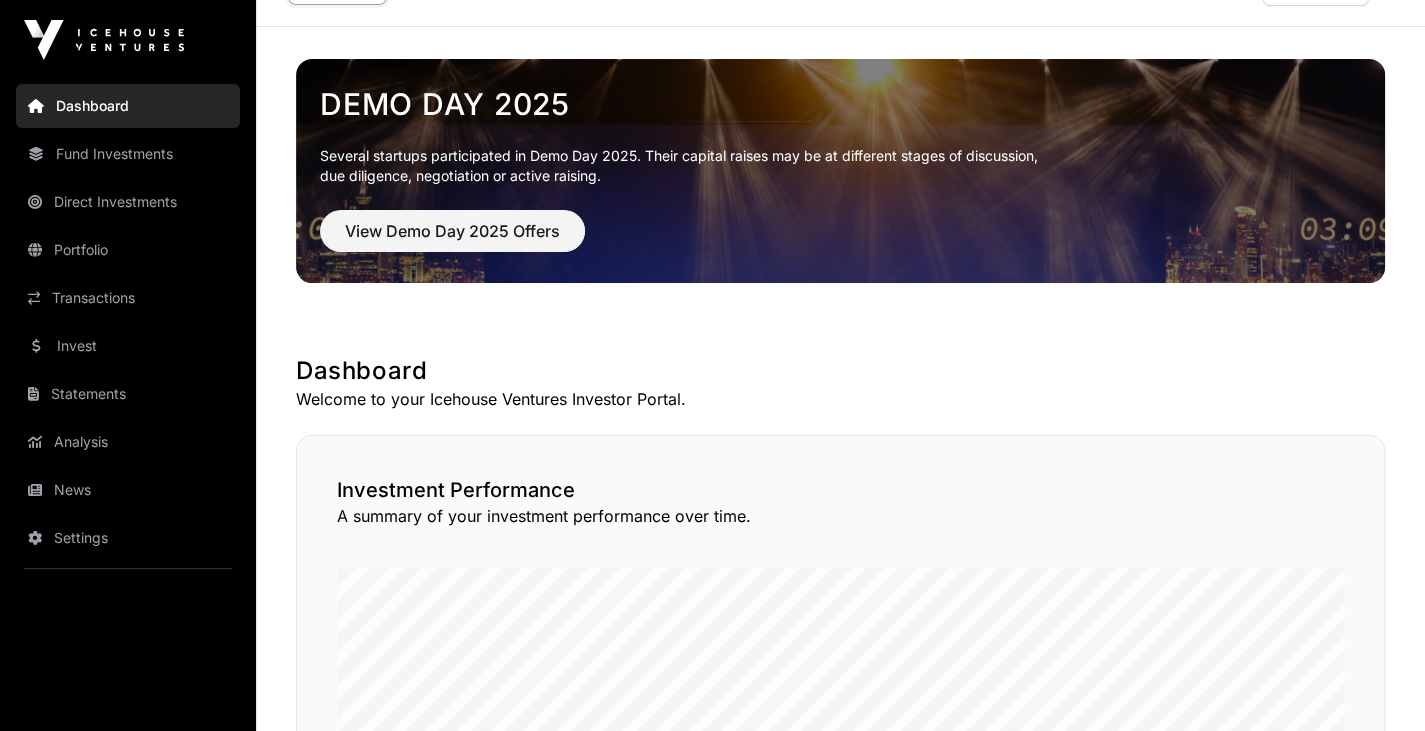 scroll, scrollTop: 52, scrollLeft: 0, axis: vertical 